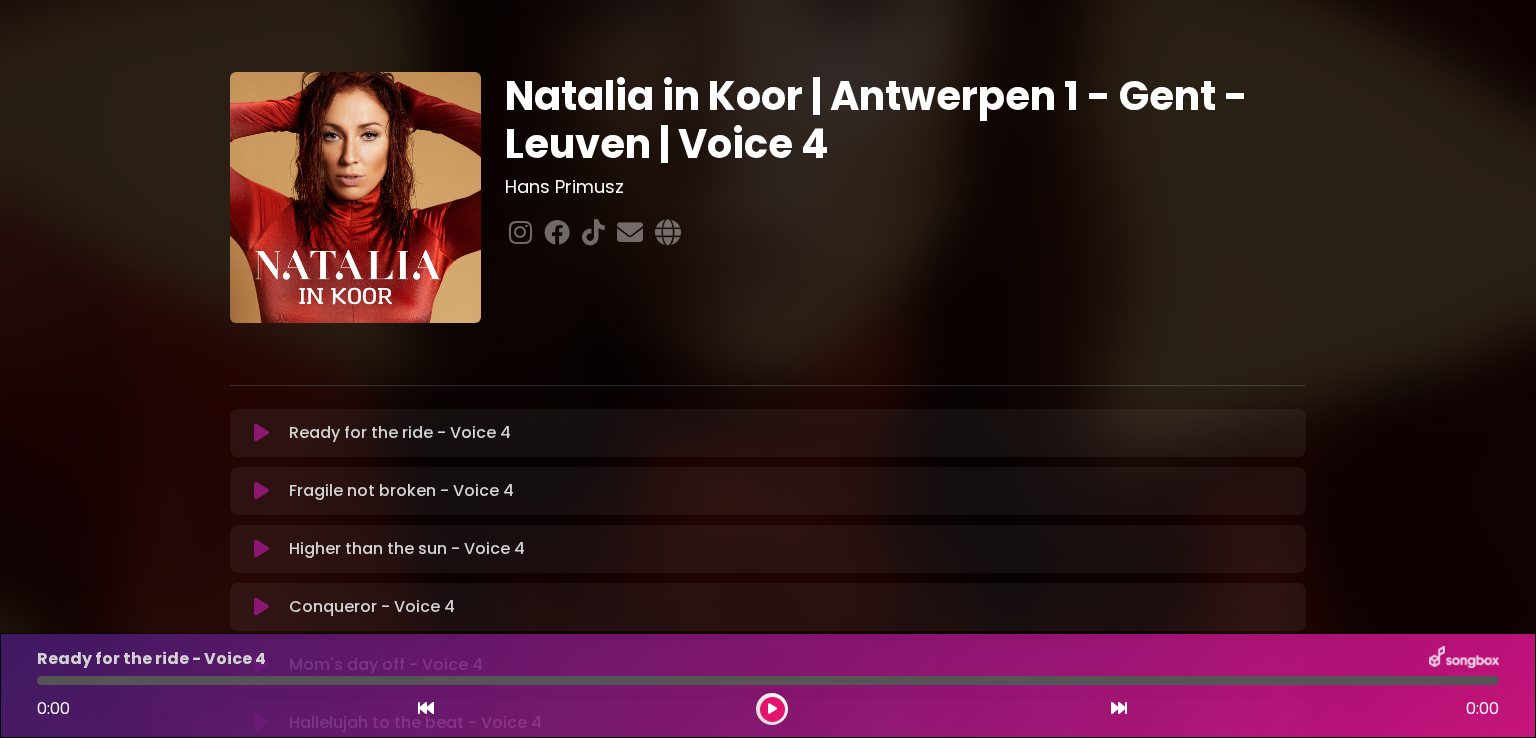 scroll, scrollTop: 0, scrollLeft: 0, axis: both 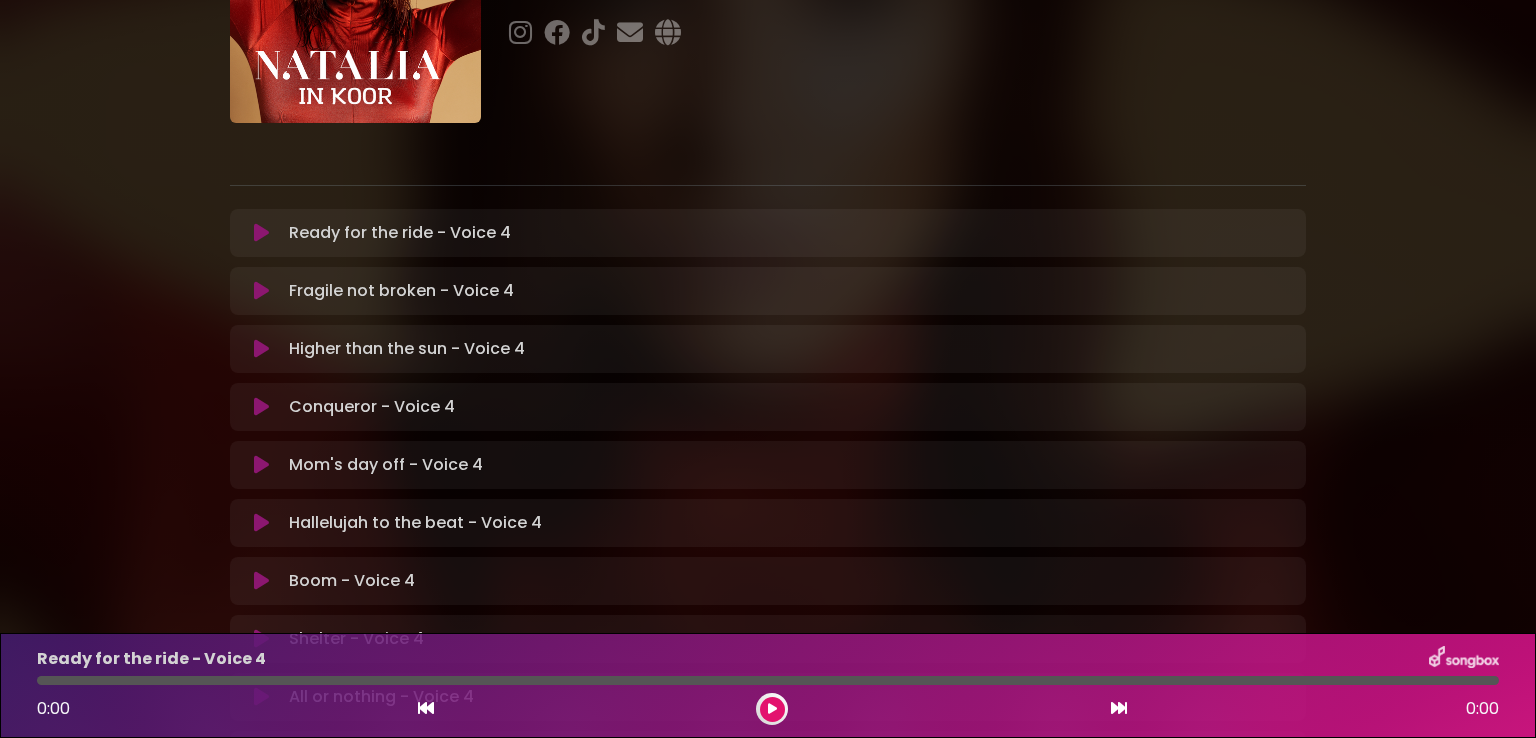 click at bounding box center [261, 465] 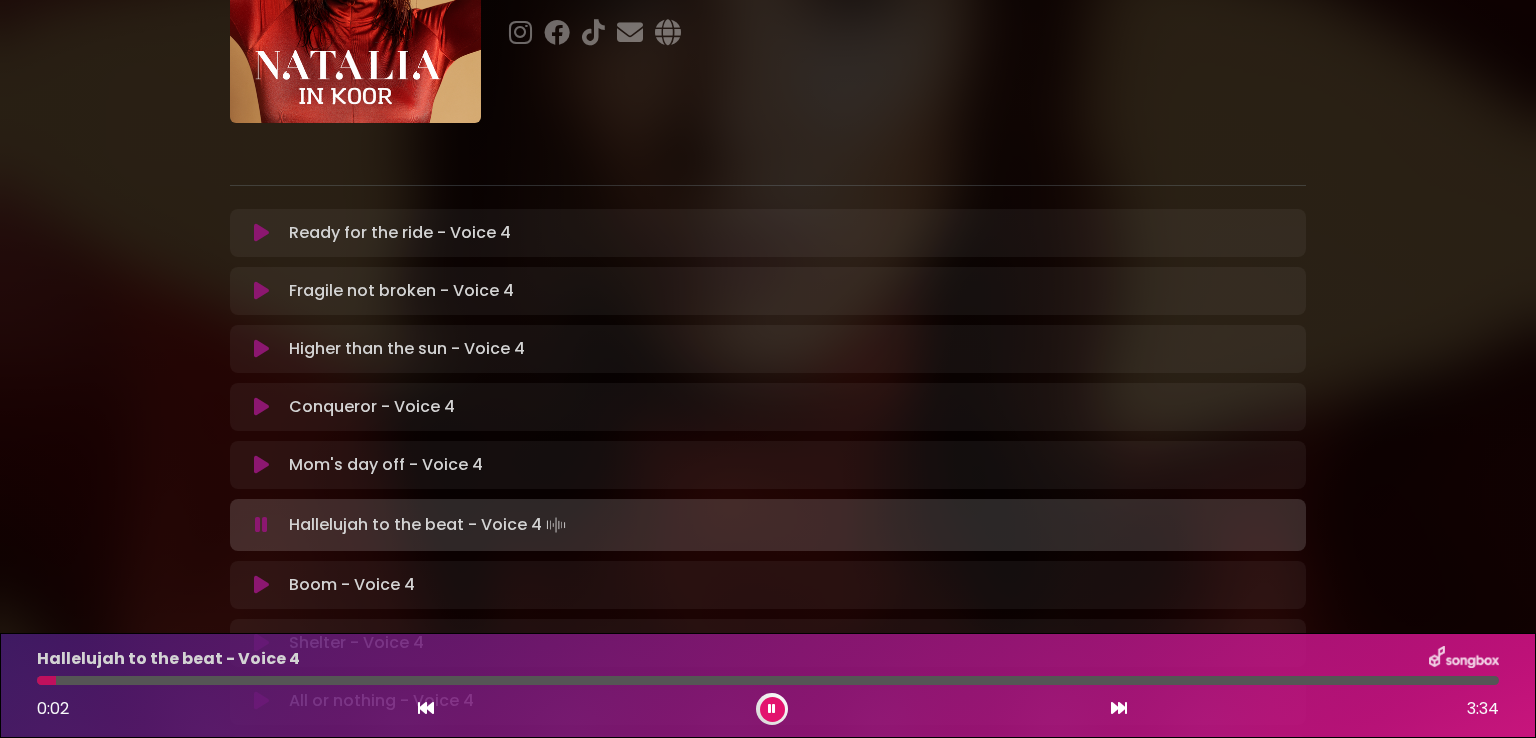 click at bounding box center [261, 465] 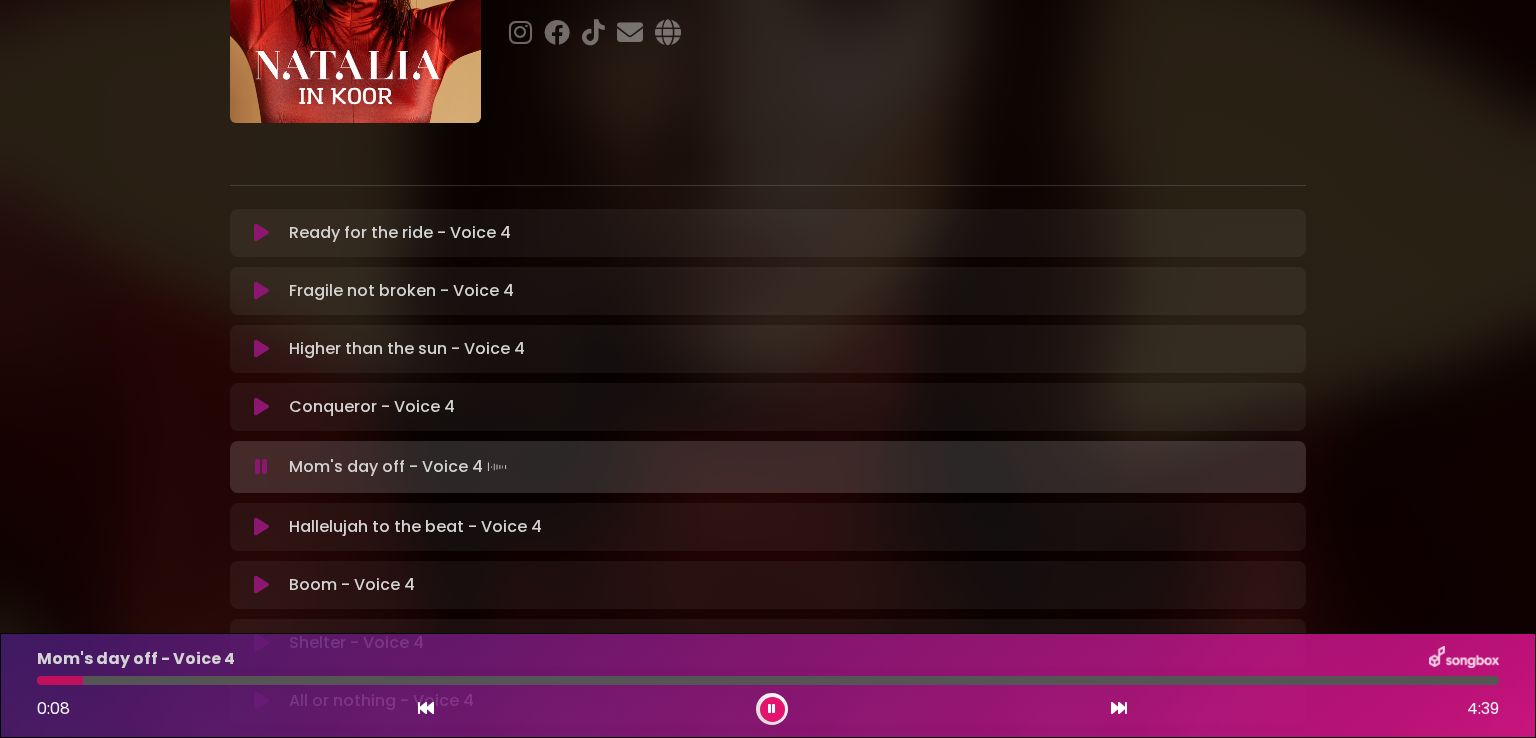 click on "Mom's day off - Voice 4" at bounding box center (768, 685) 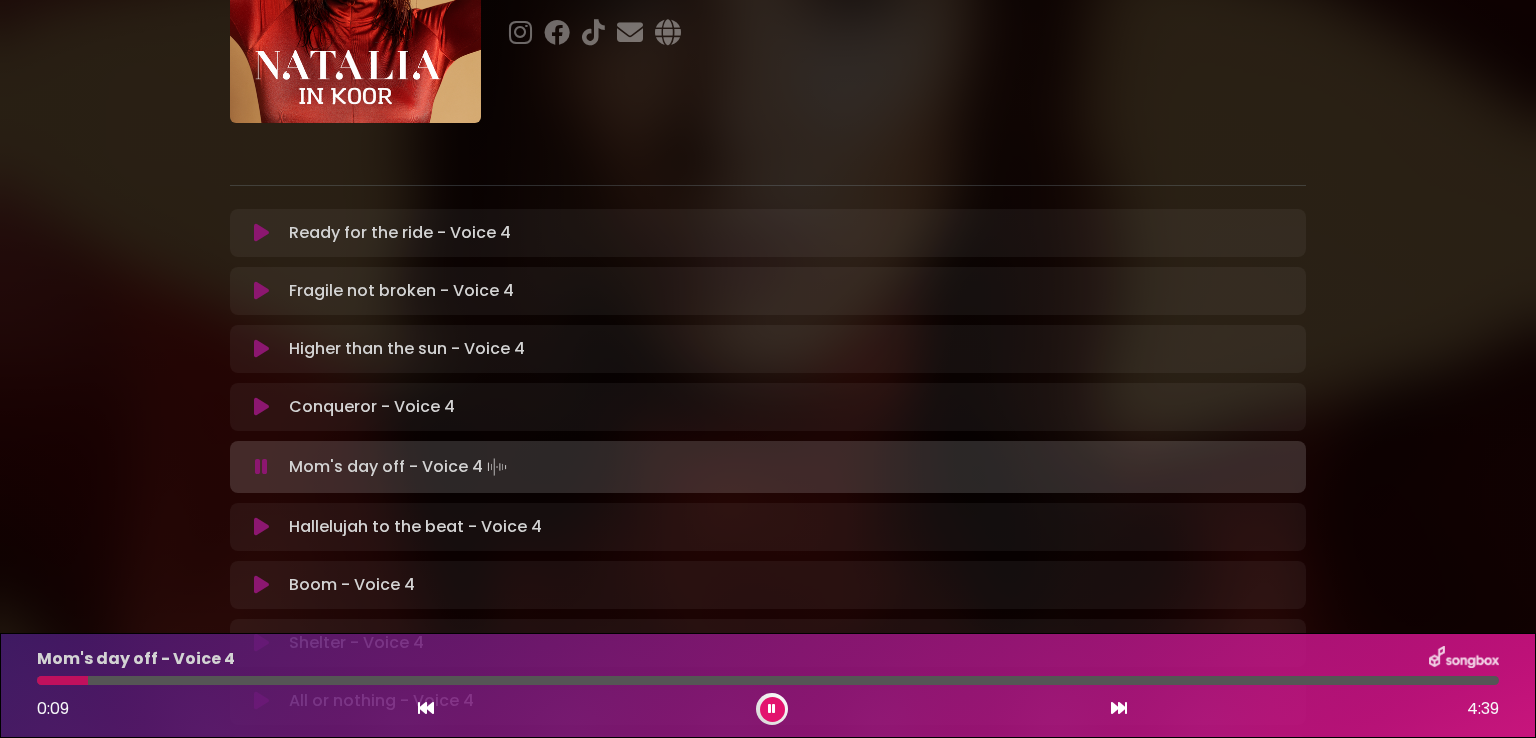 click at bounding box center (62, 680) 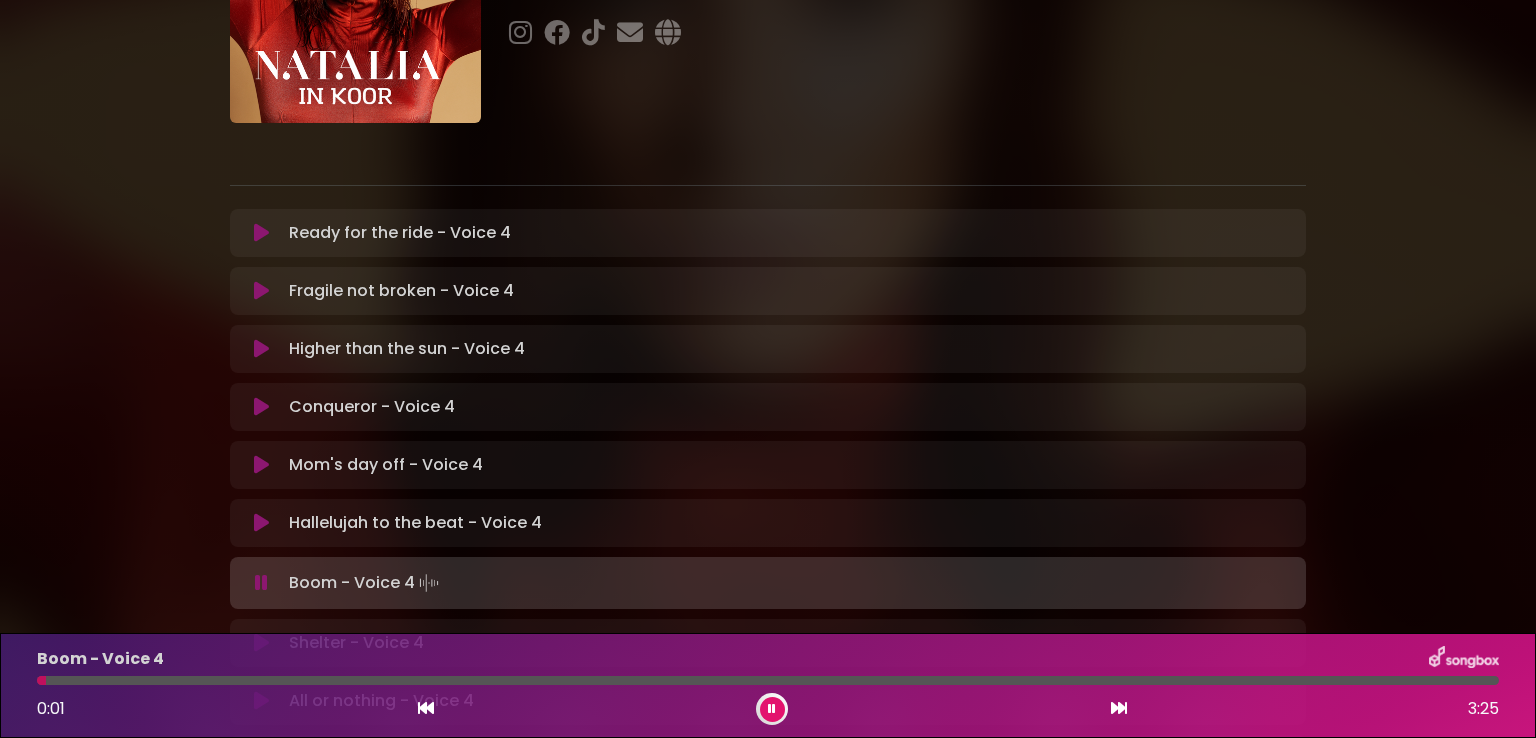 click at bounding box center (772, 709) 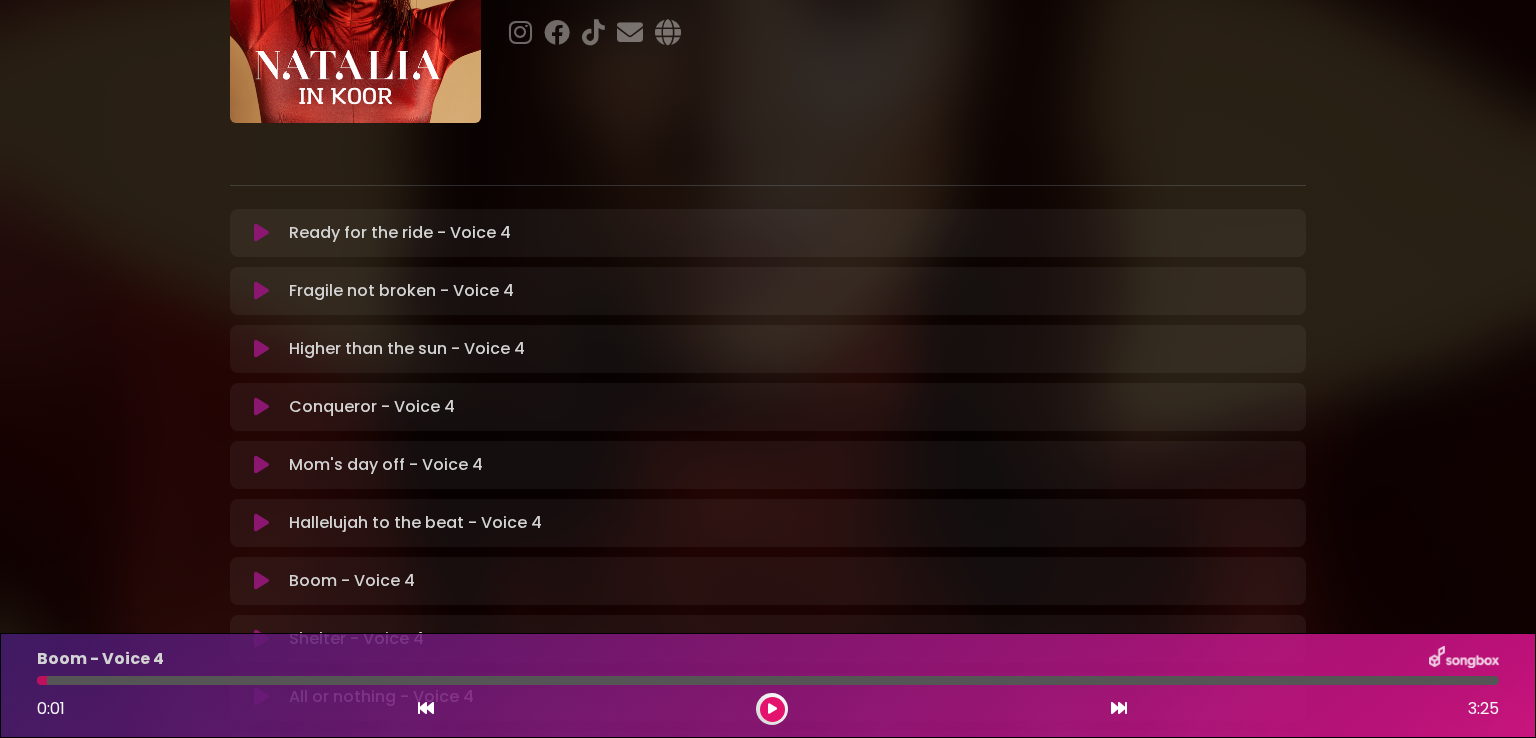 click on "Natalia in Koor | Antwerpen 1 - Gent - Leuven | Voice 4 Hans Primusz" at bounding box center (768, 376) 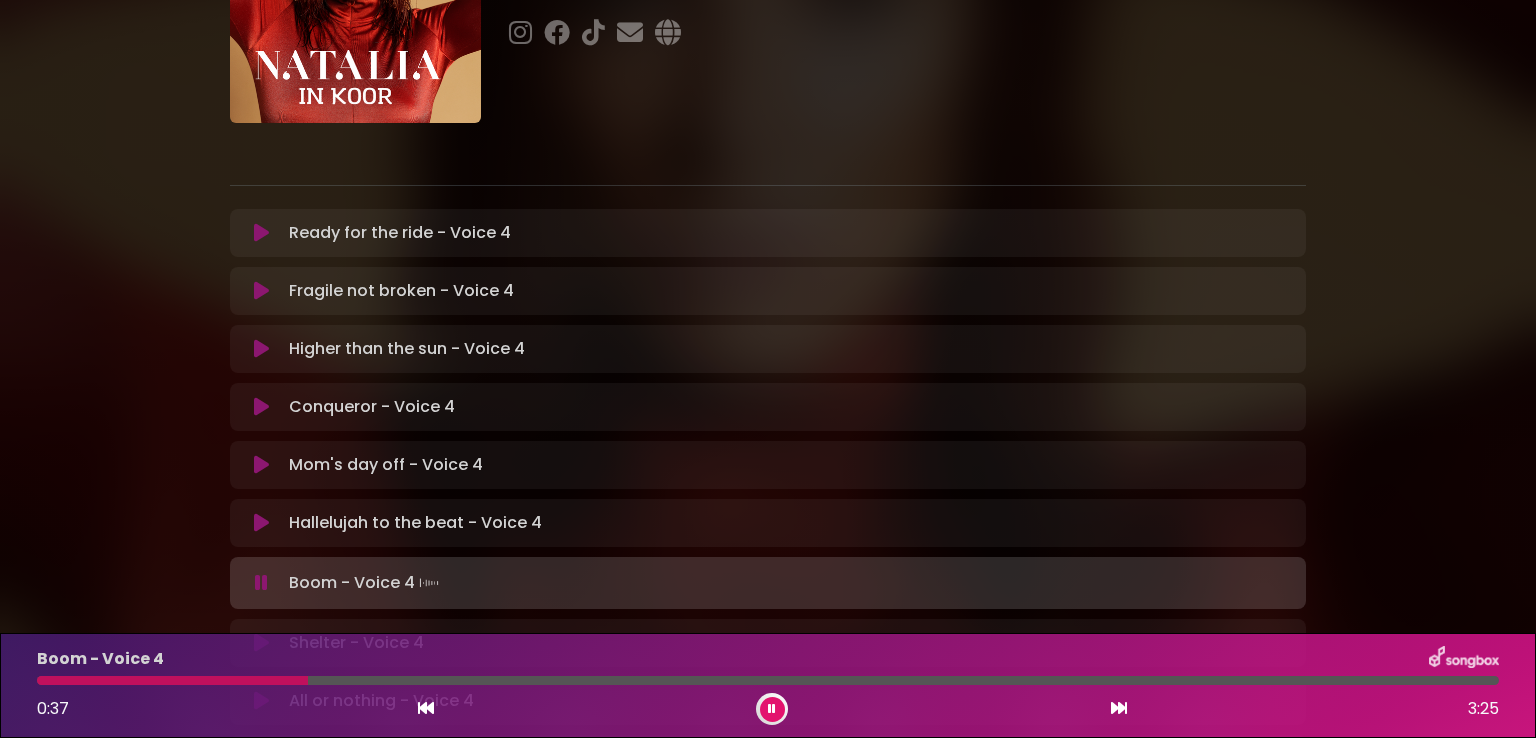 click at bounding box center [772, 709] 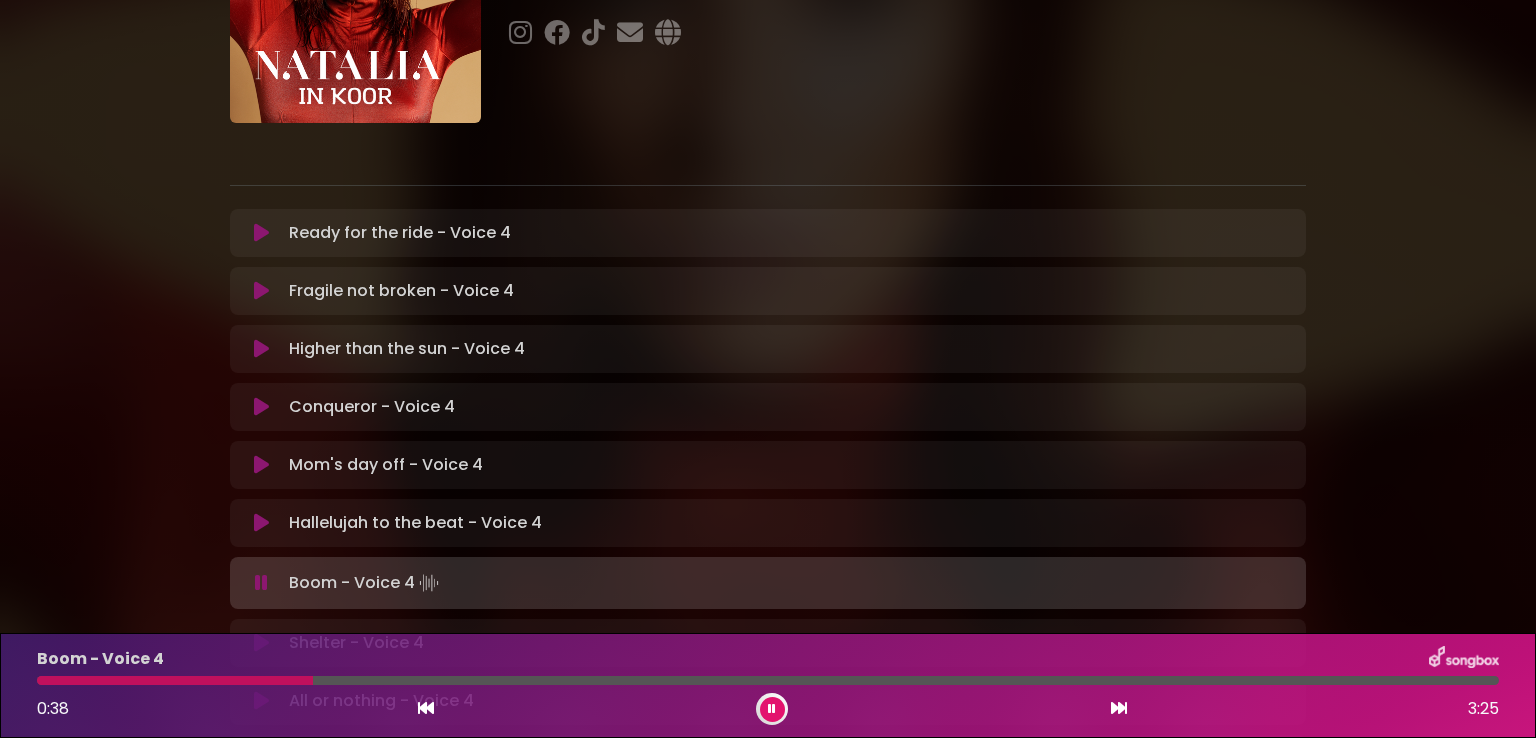 click at bounding box center (772, 709) 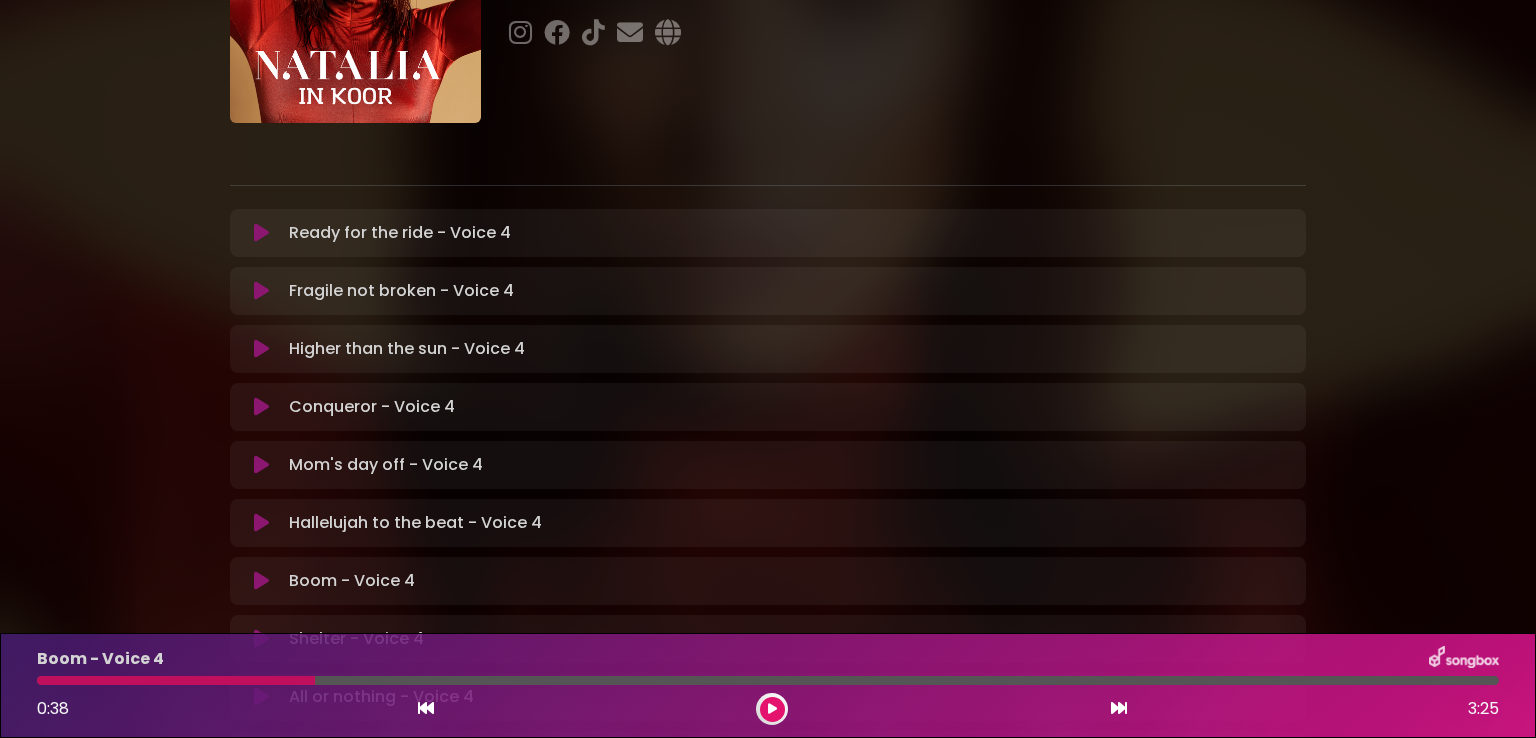 click on "Boom - Voice 4" at bounding box center [768, 685] 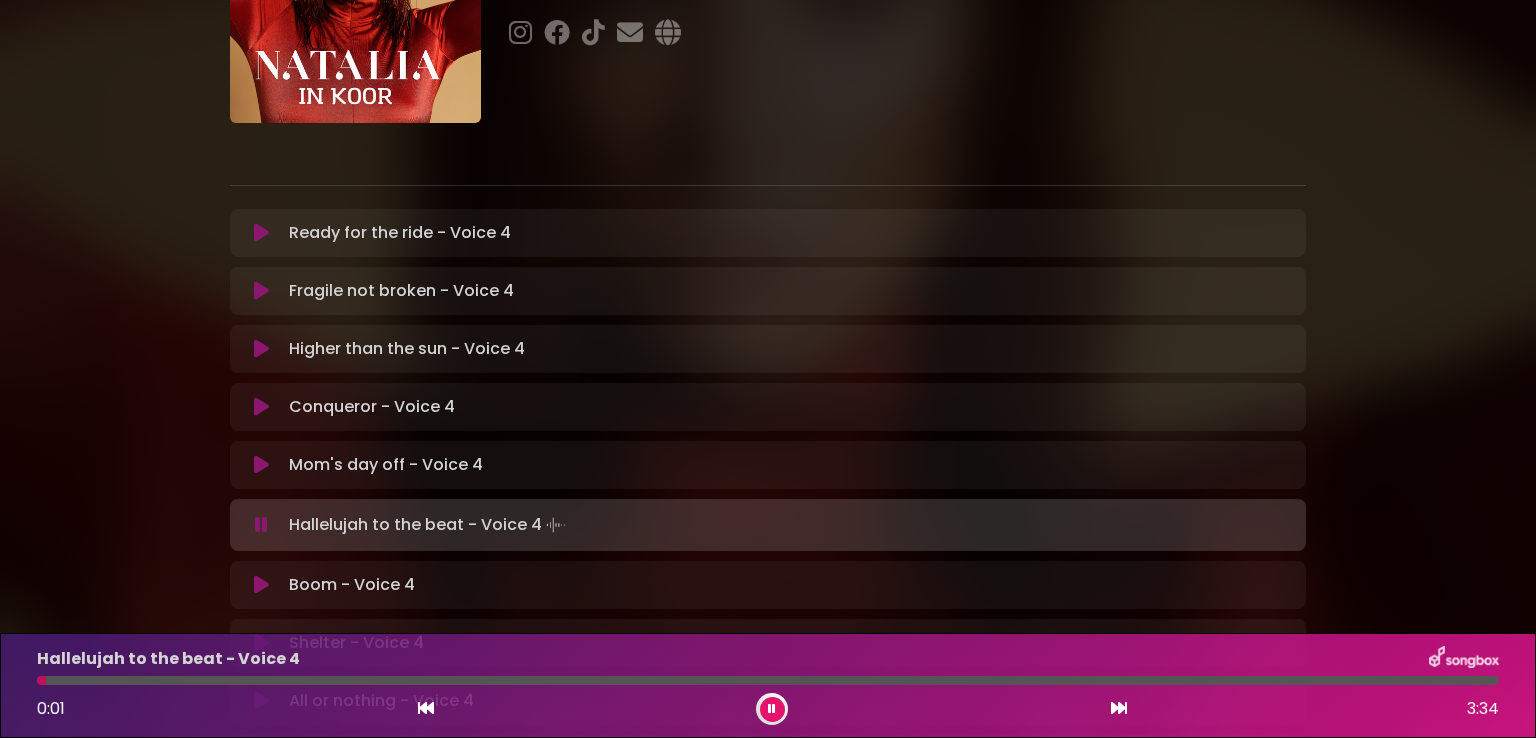 click at bounding box center (261, 585) 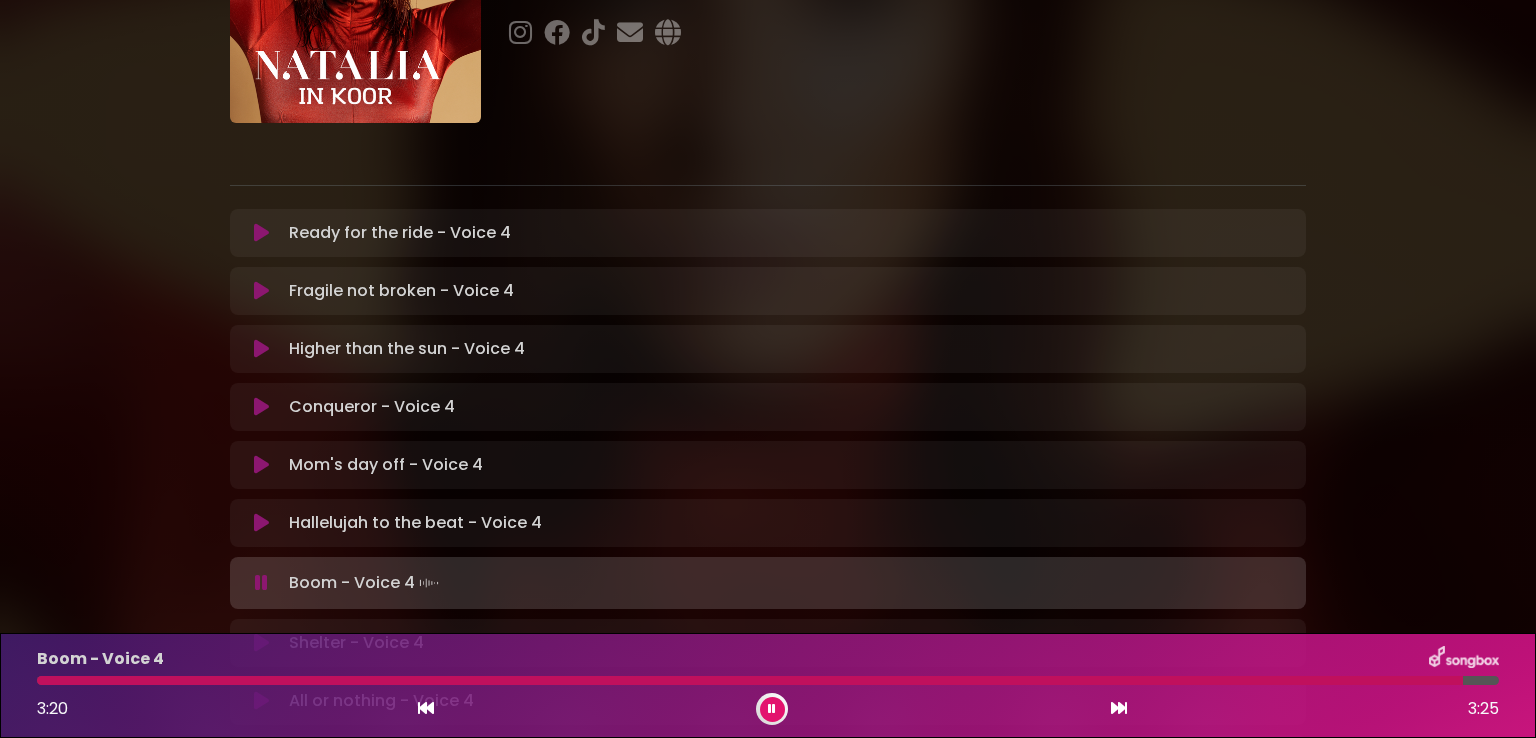 drag, startPoint x: 771, startPoint y: 699, endPoint x: 768, endPoint y: 721, distance: 22.203604 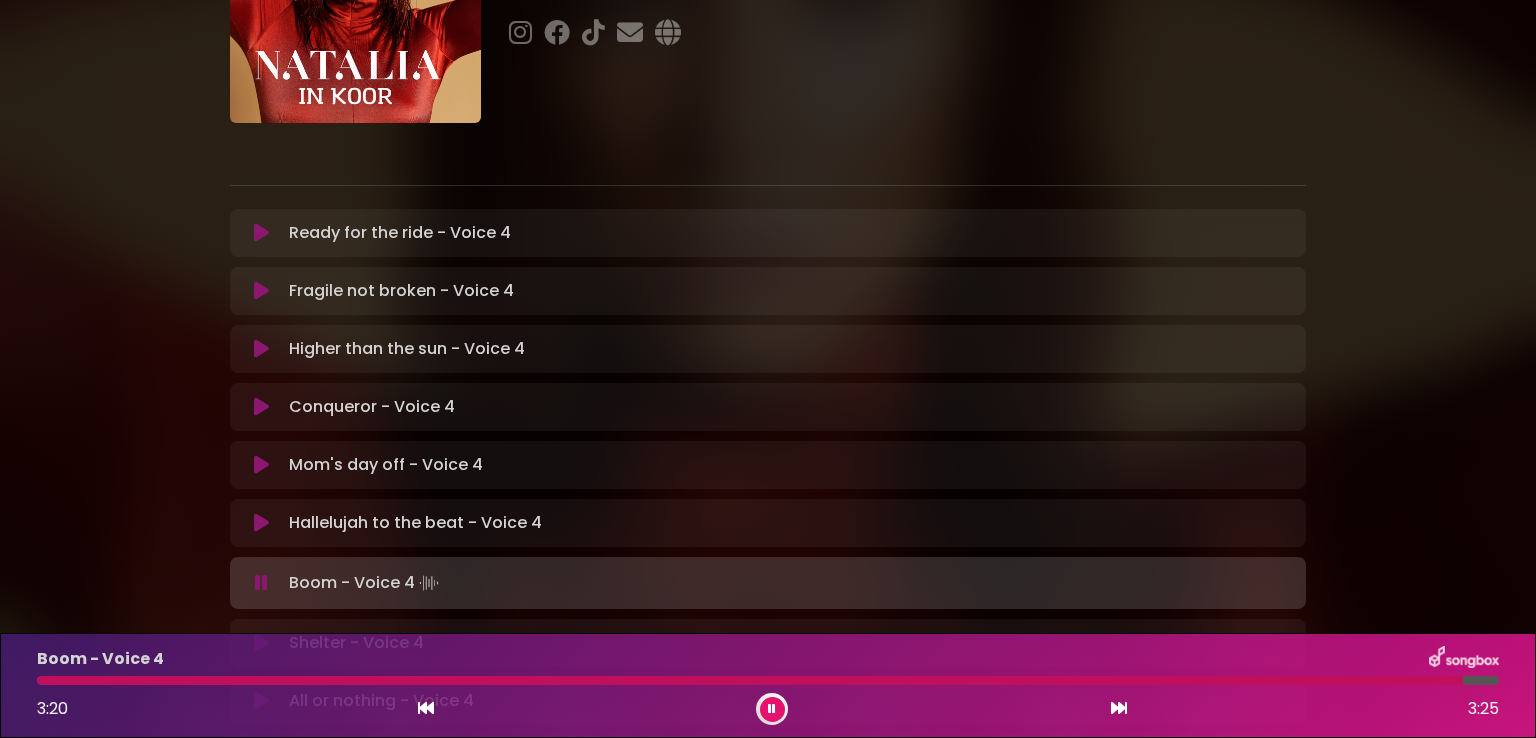 click at bounding box center (772, 709) 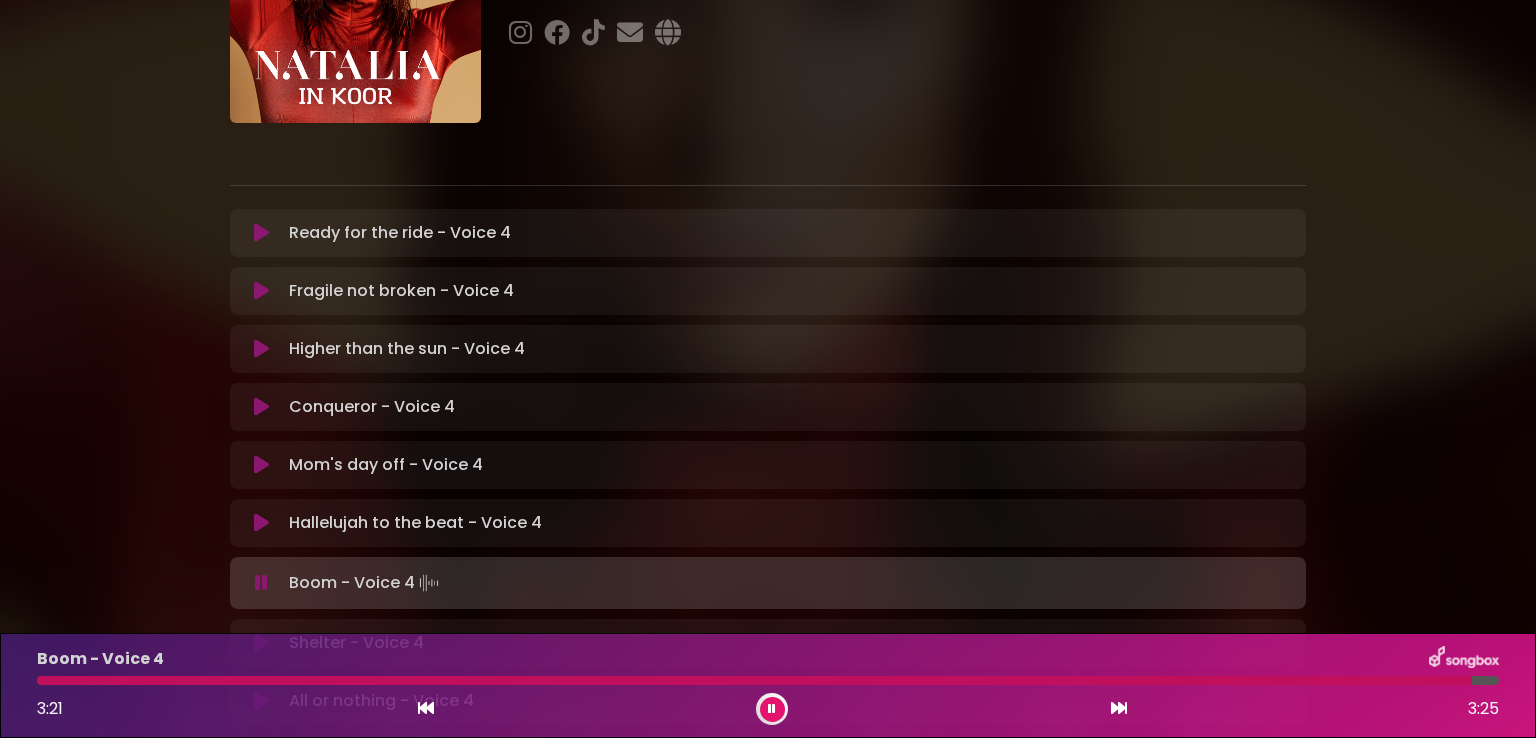 click at bounding box center [772, 709] 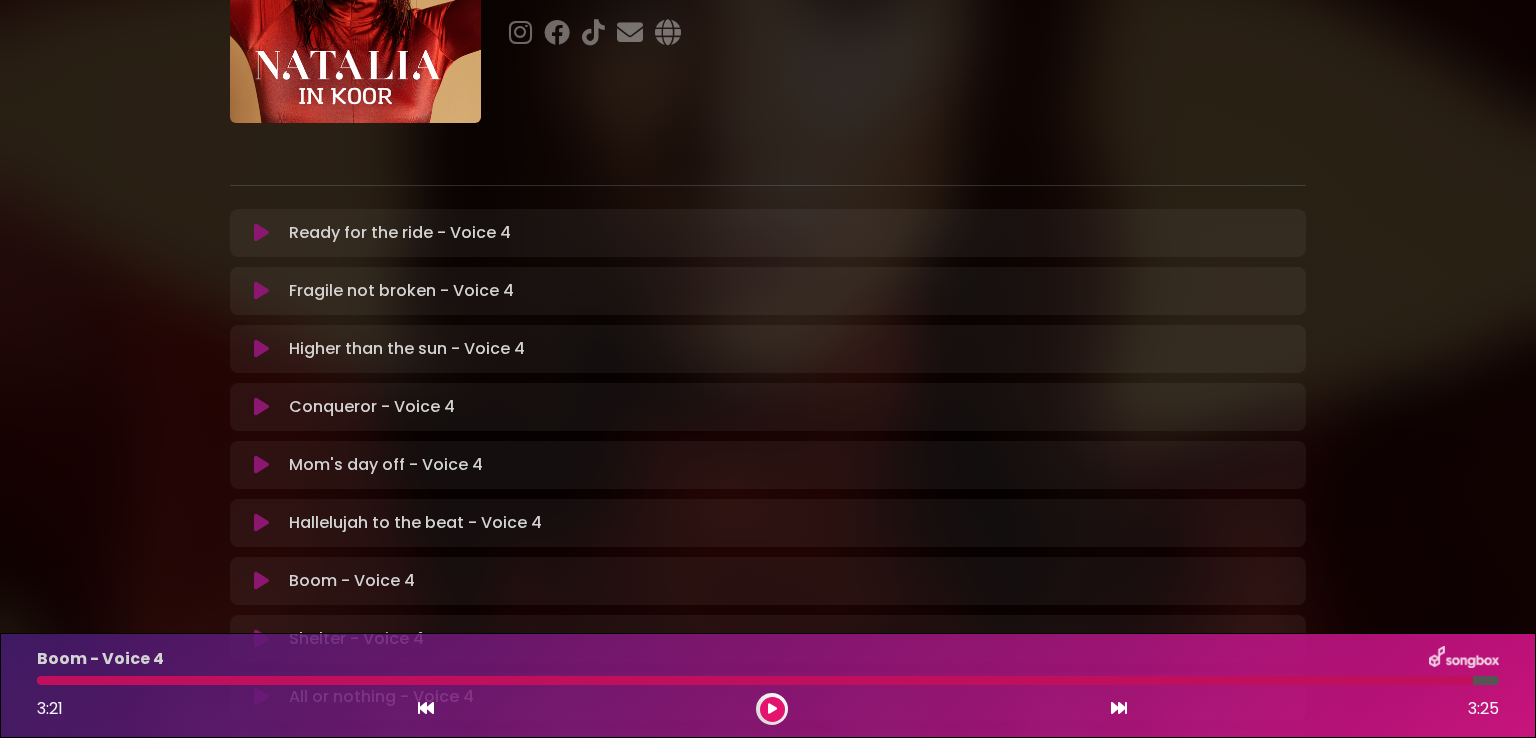 click on "Natalia in Koor | Antwerpen 1 - Gent - Leuven | Voice 4 Hans Primusz" at bounding box center (768, 376) 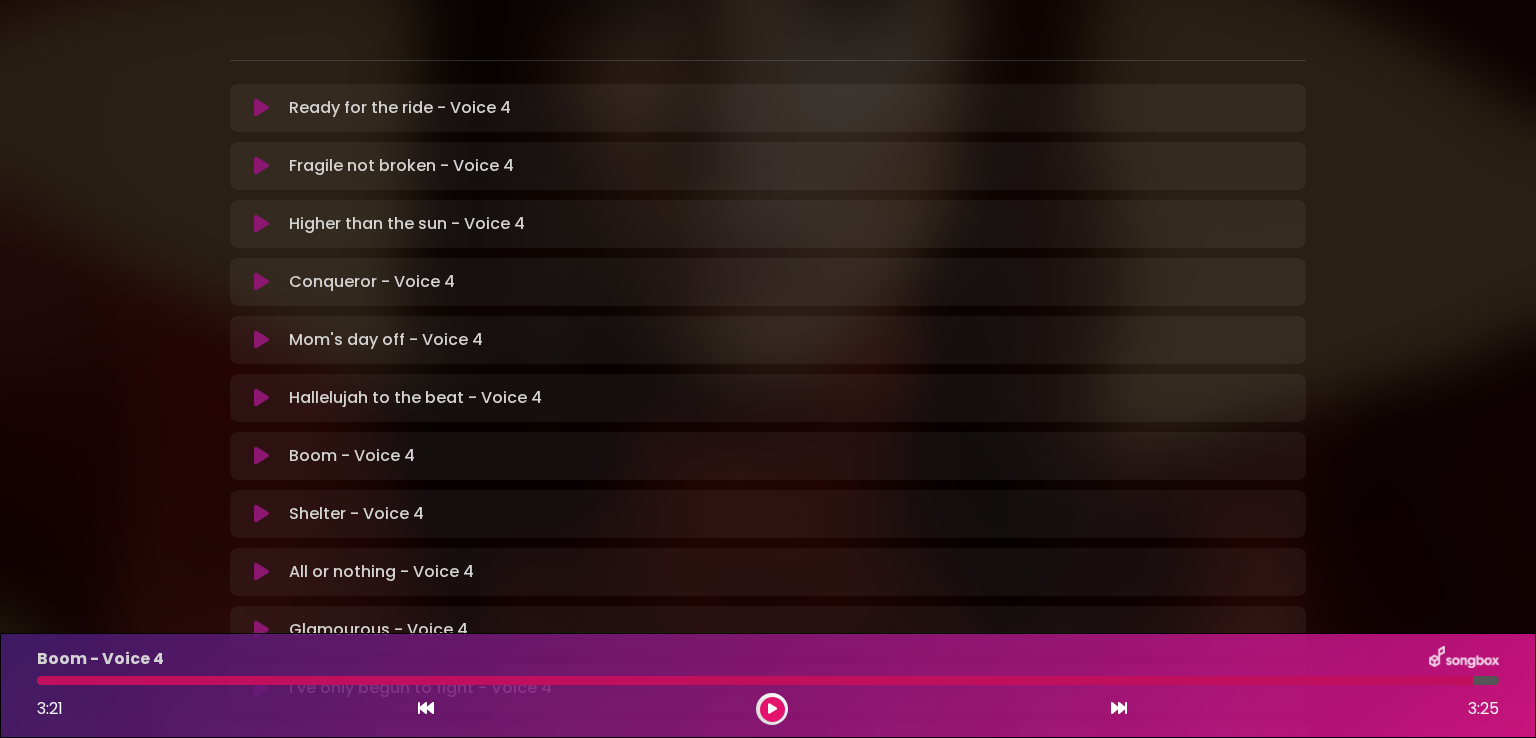 scroll, scrollTop: 320, scrollLeft: 0, axis: vertical 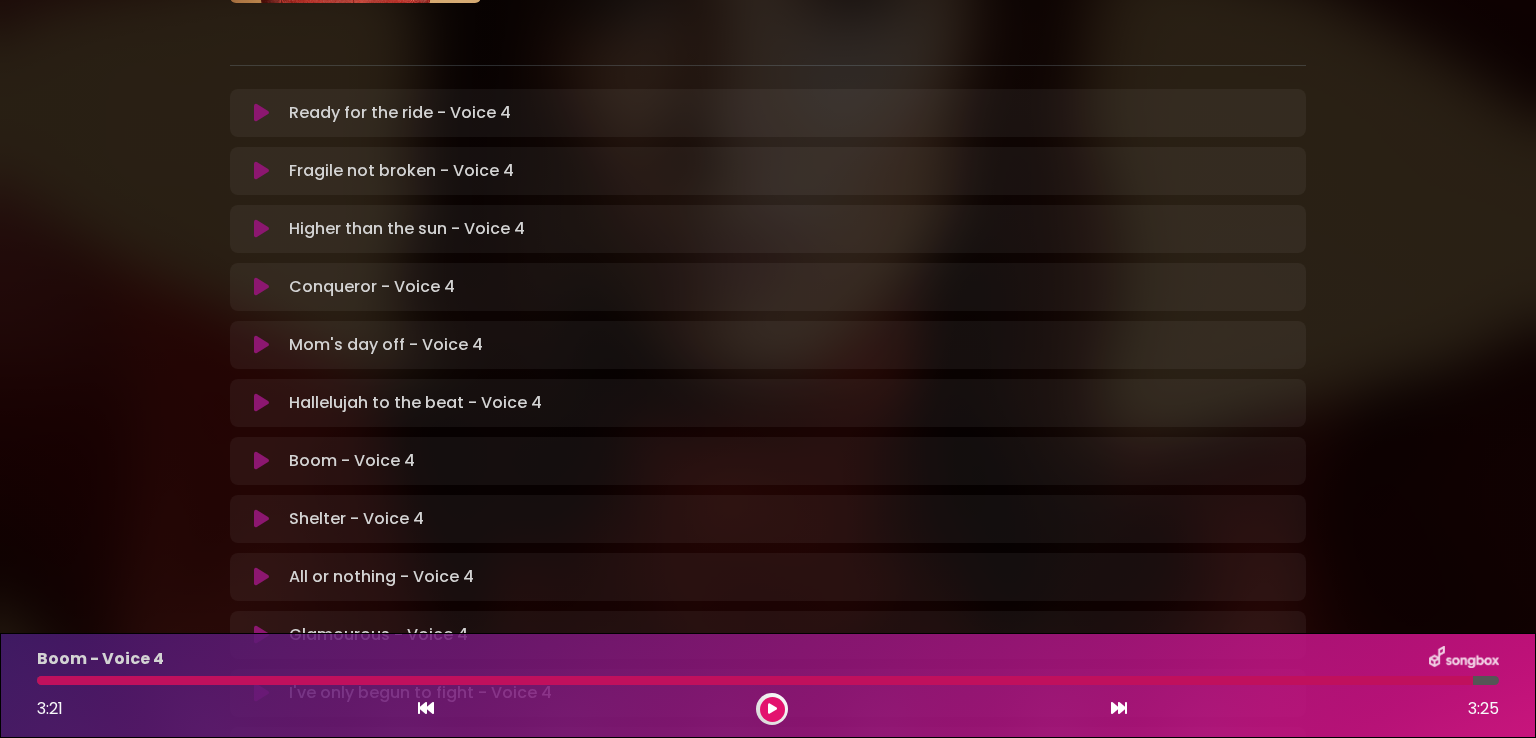 click at bounding box center [261, 519] 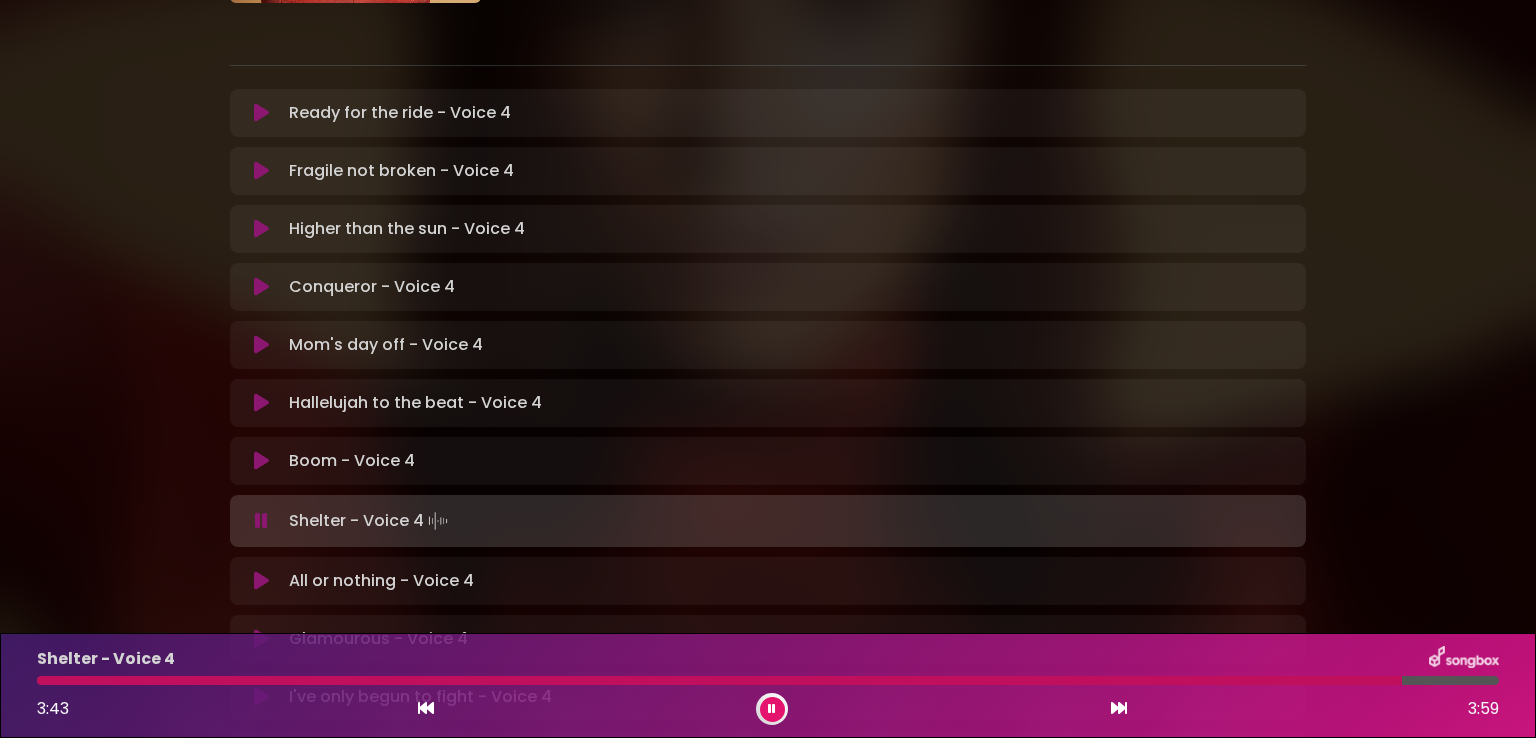 click at bounding box center (426, 708) 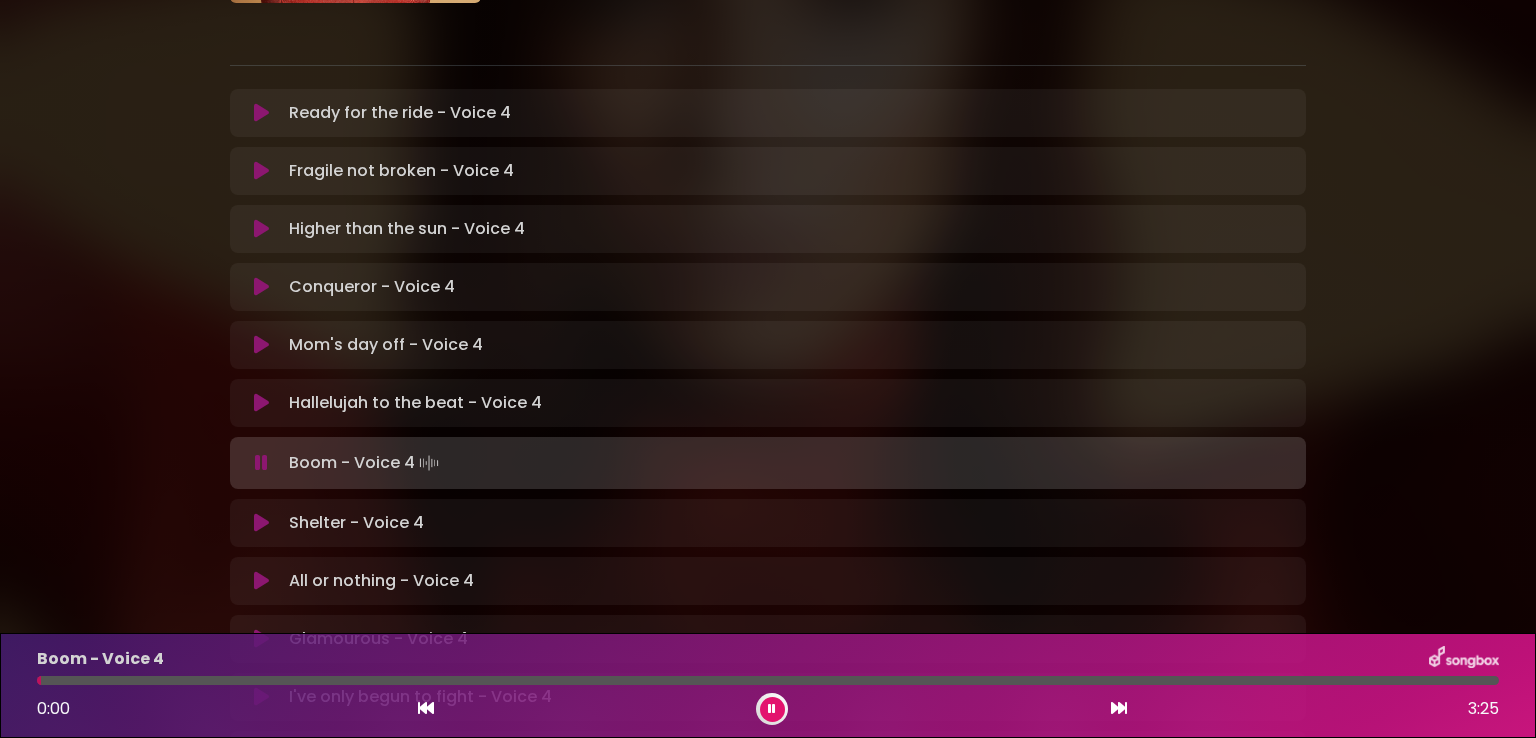 click at bounding box center (426, 708) 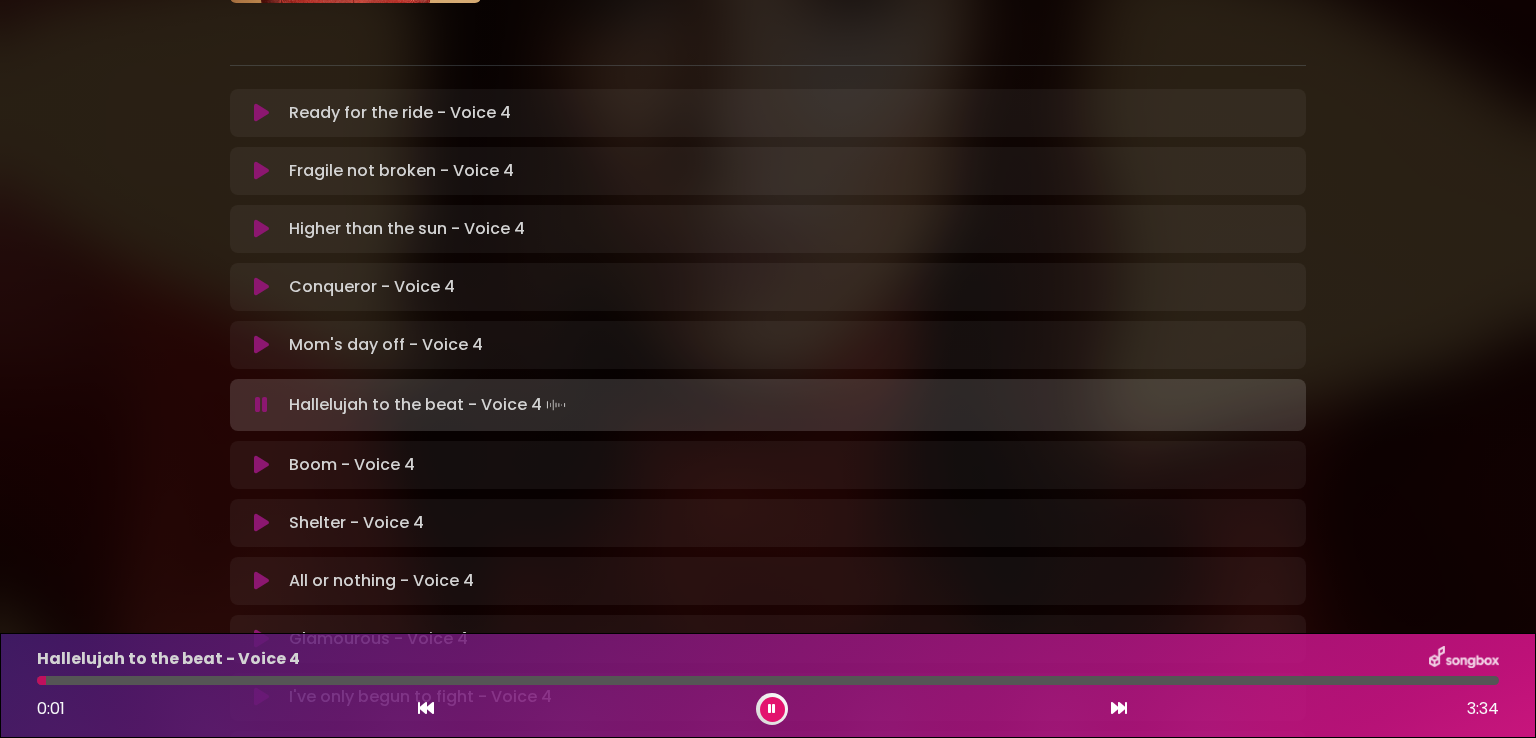 click at bounding box center [261, 523] 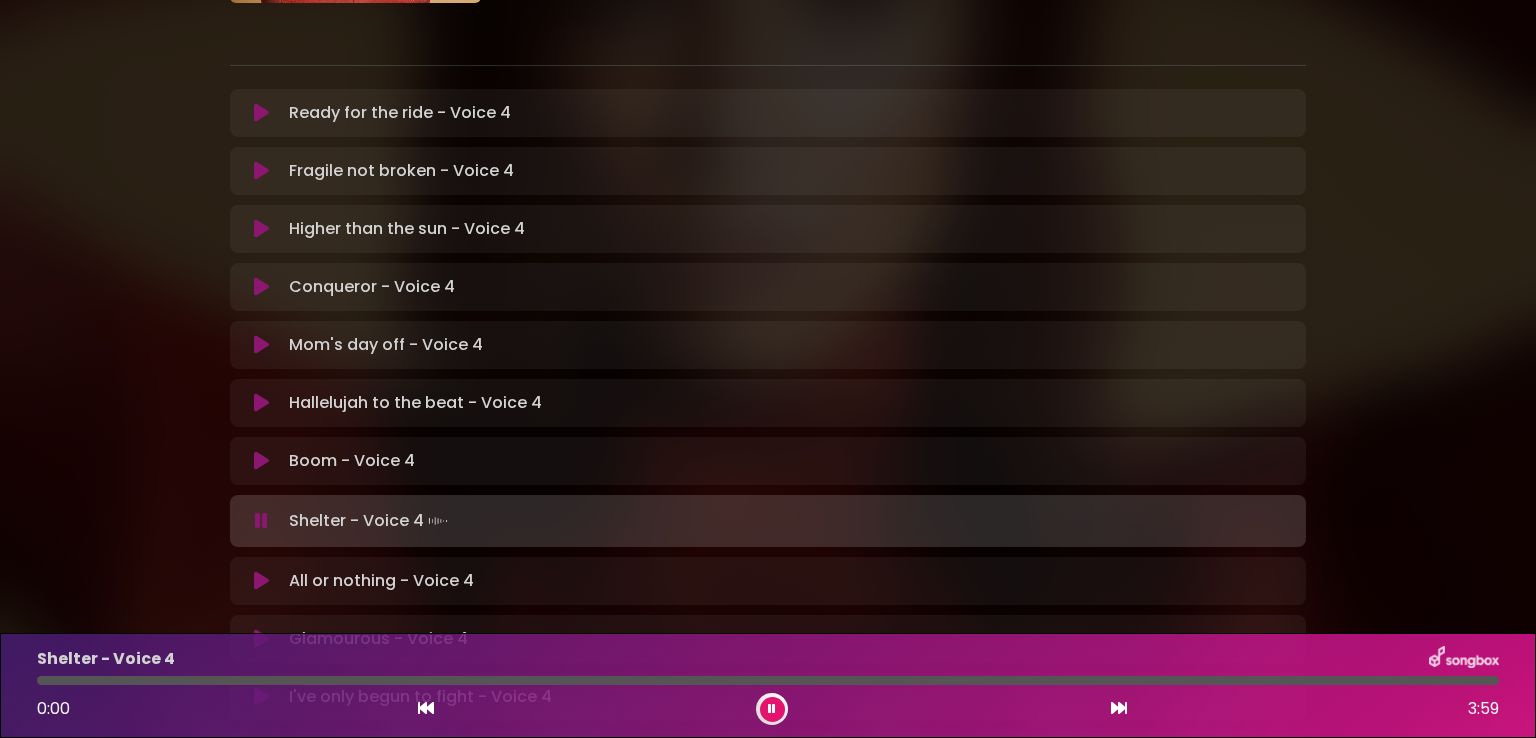 click on "Shelter - Voice 4" at bounding box center (768, 685) 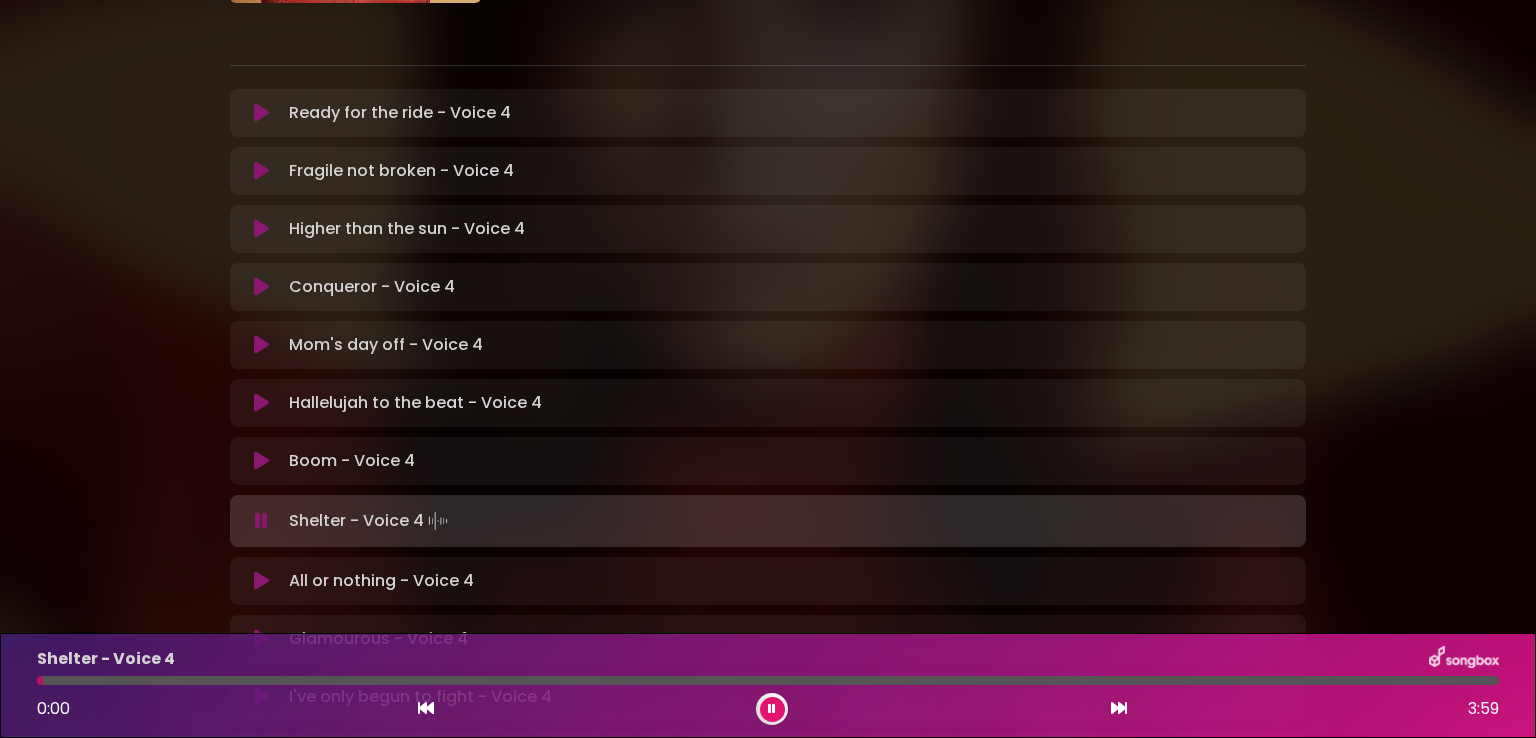 click at bounding box center [768, 680] 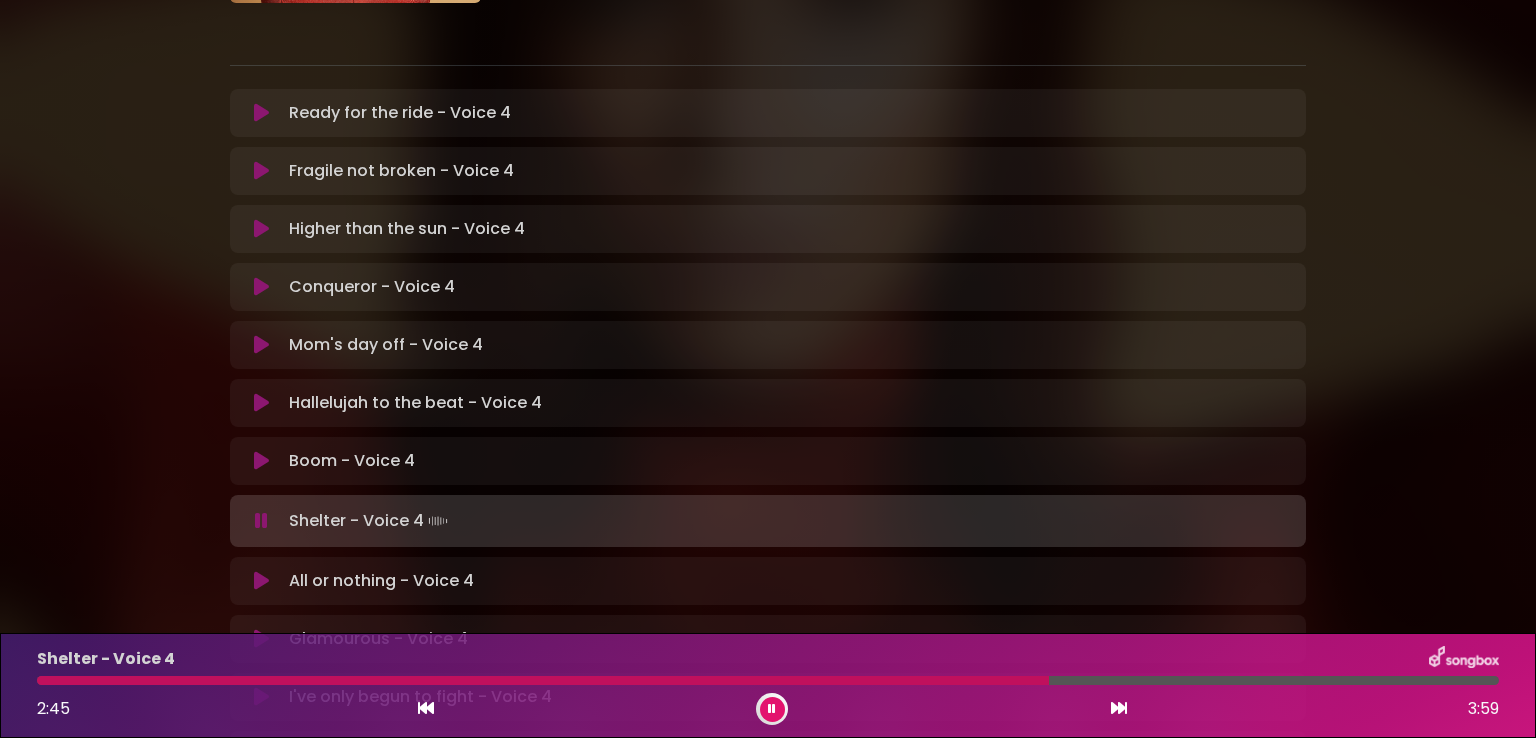 click at bounding box center [768, 680] 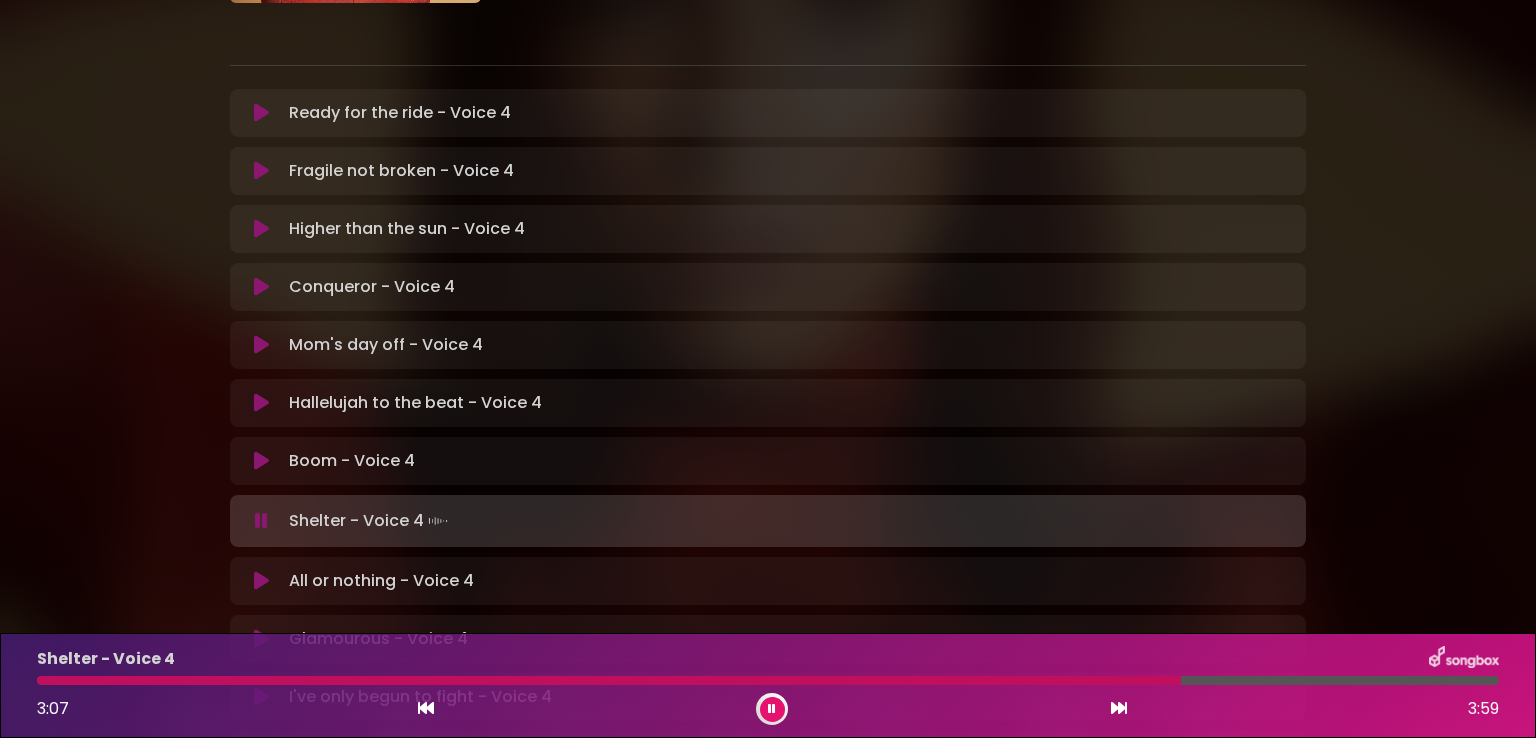 click at bounding box center (768, 680) 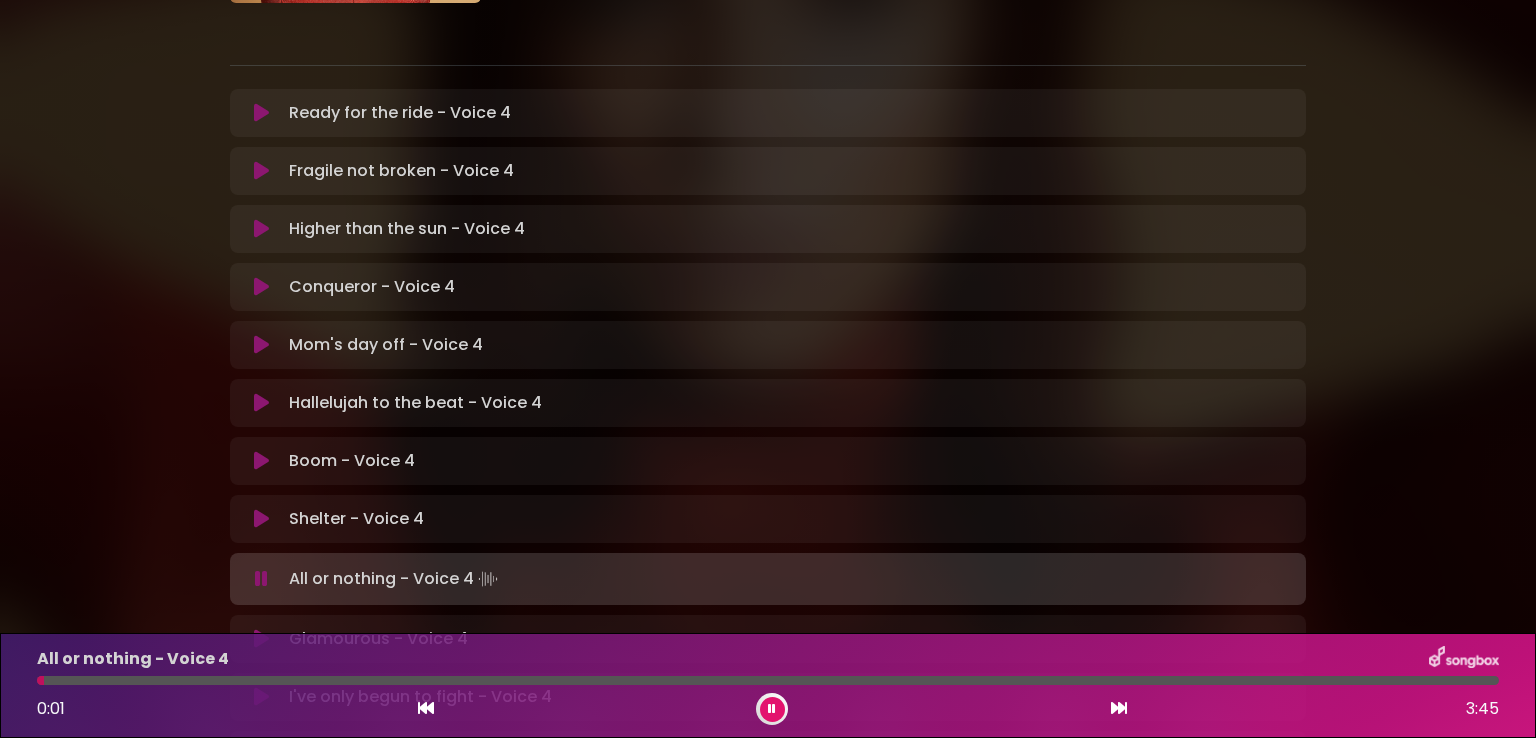 click at bounding box center [261, 519] 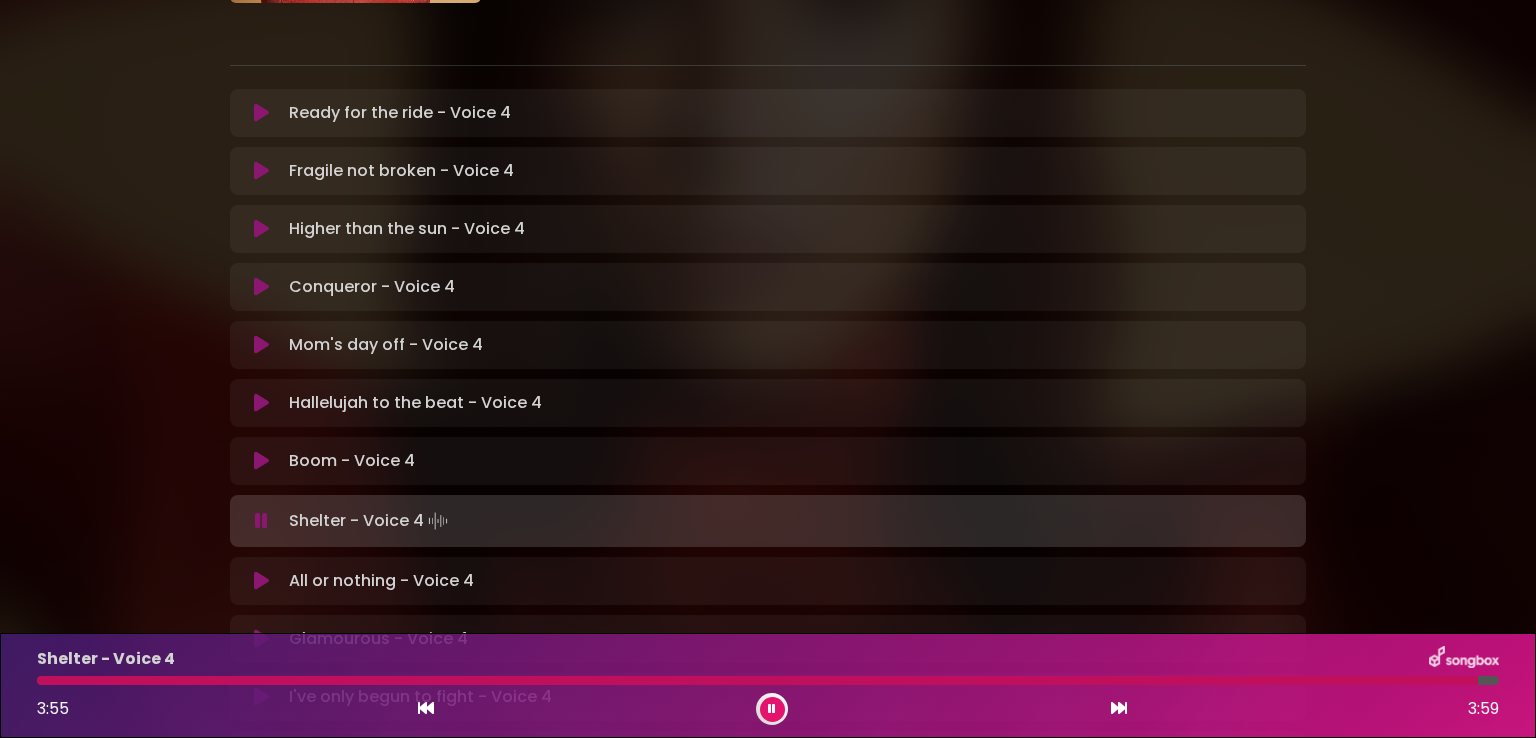 click at bounding box center [772, 709] 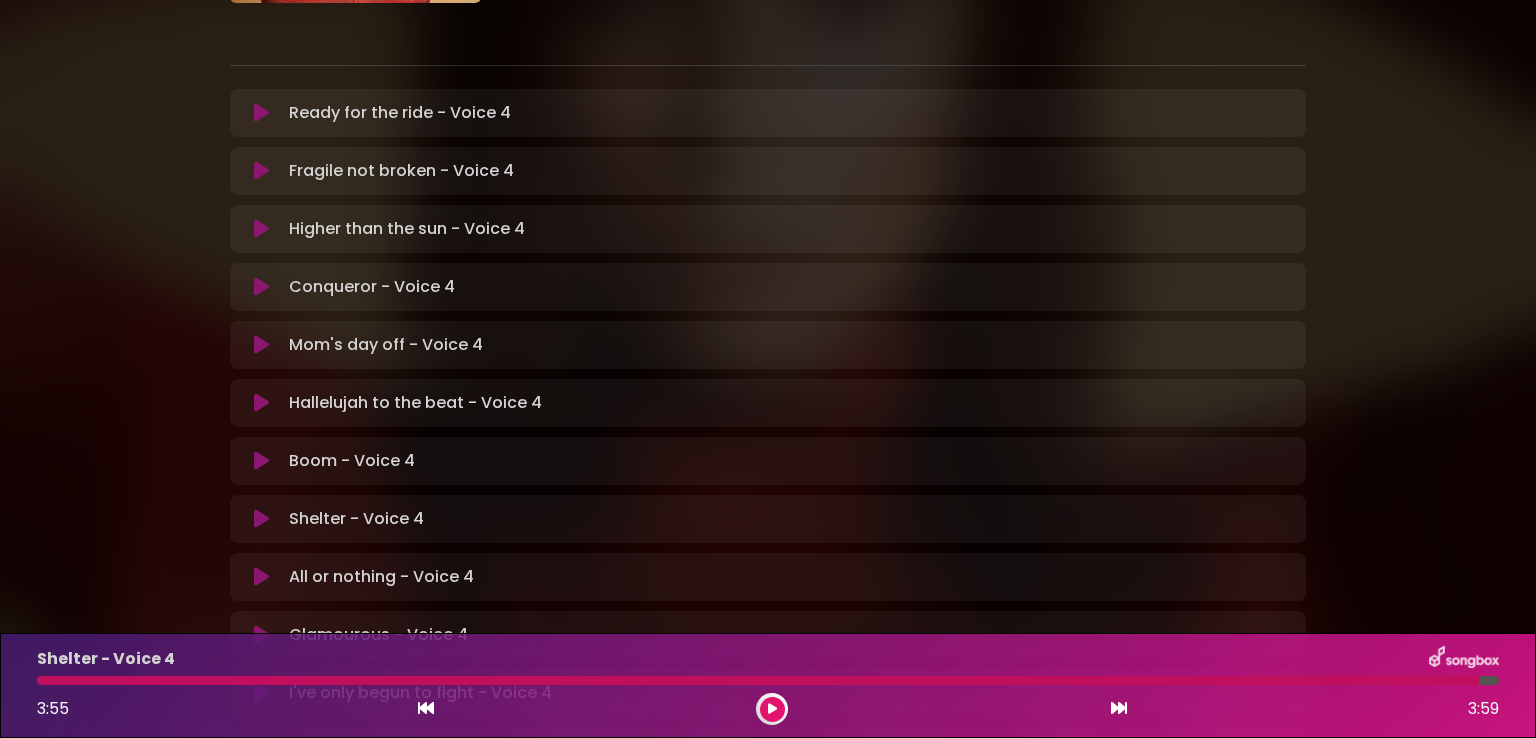 click on "Natalia in Koor | Antwerpen 1 - Gent - Leuven | Voice 4 Hans Primusz" at bounding box center (768, 256) 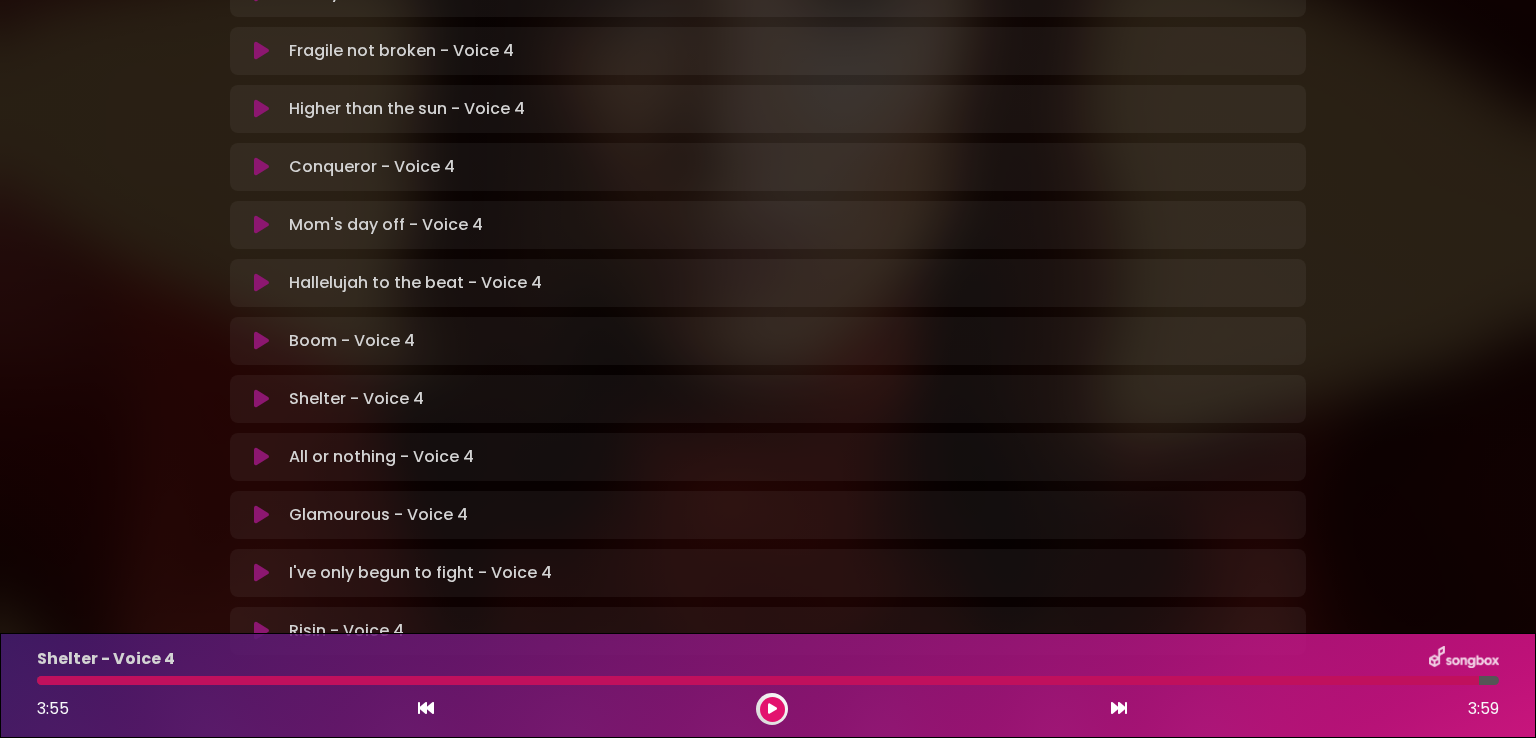 scroll, scrollTop: 480, scrollLeft: 0, axis: vertical 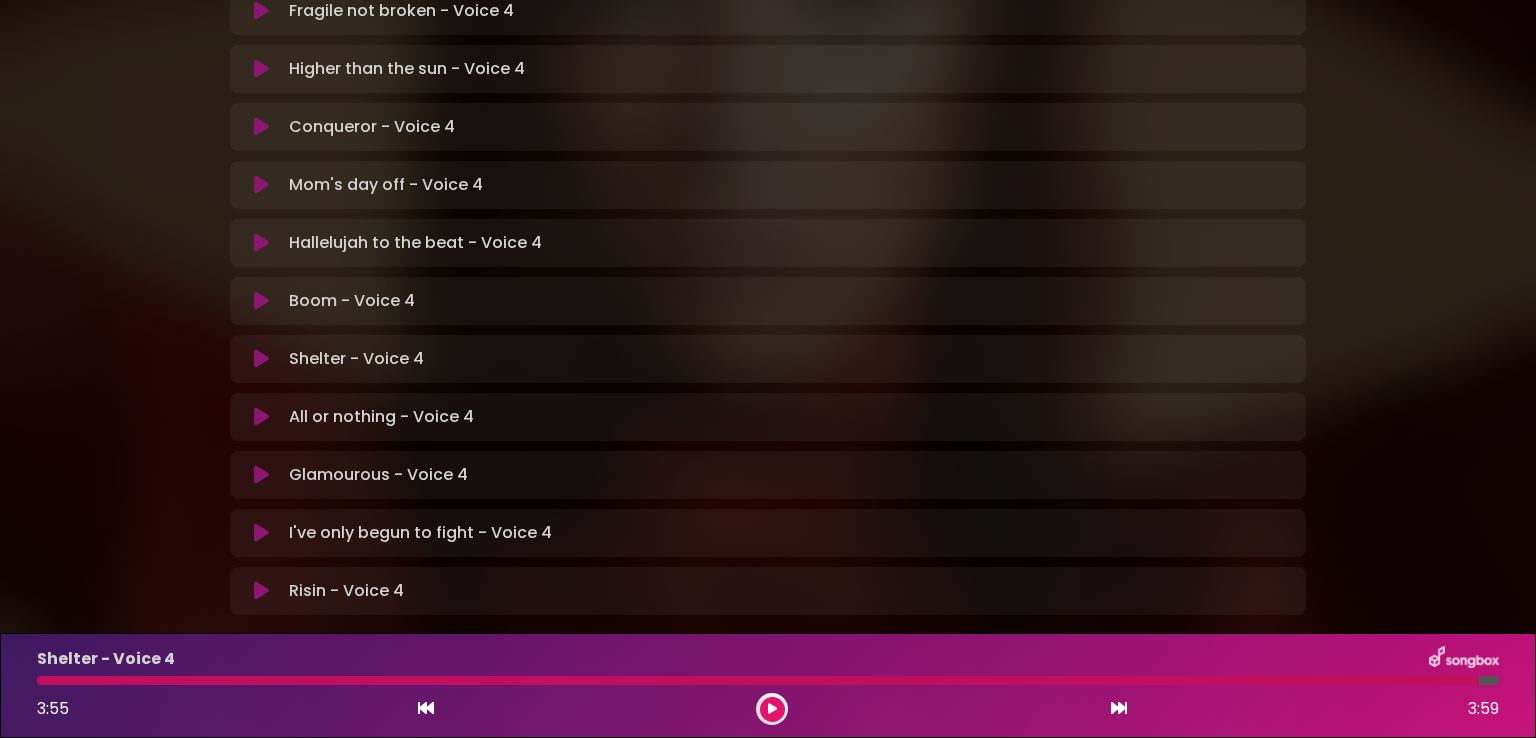 click at bounding box center [261, 417] 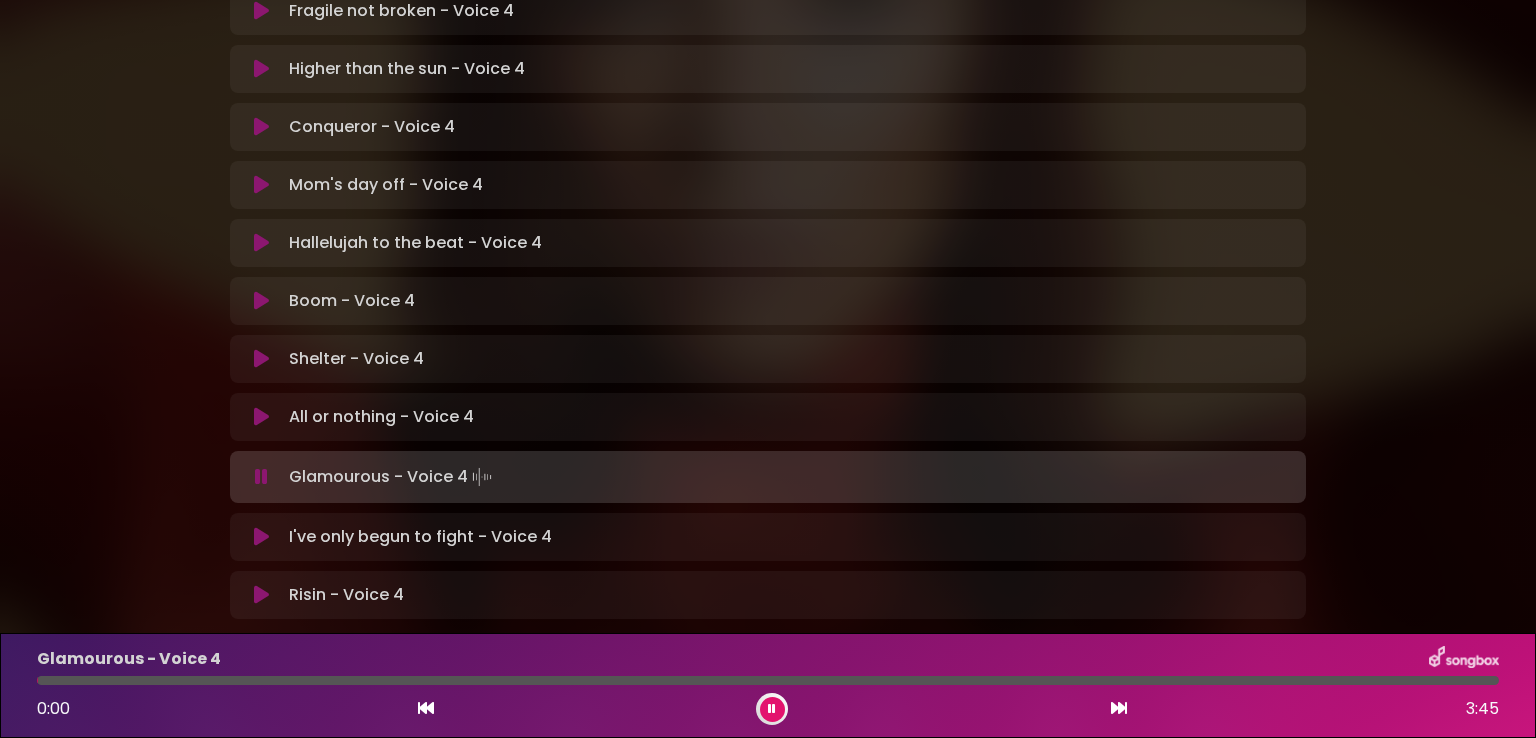 click at bounding box center (261, 417) 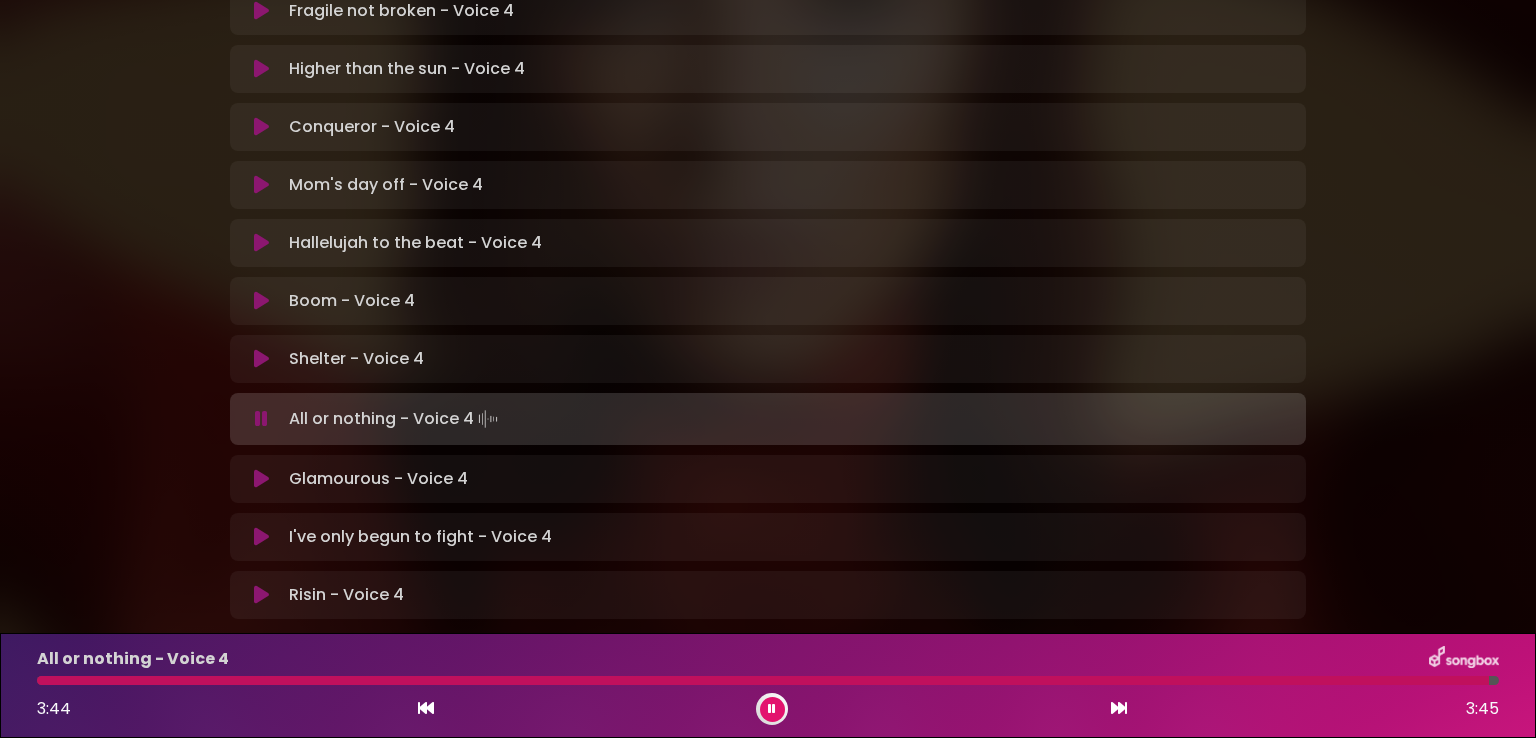 click at bounding box center (772, 709) 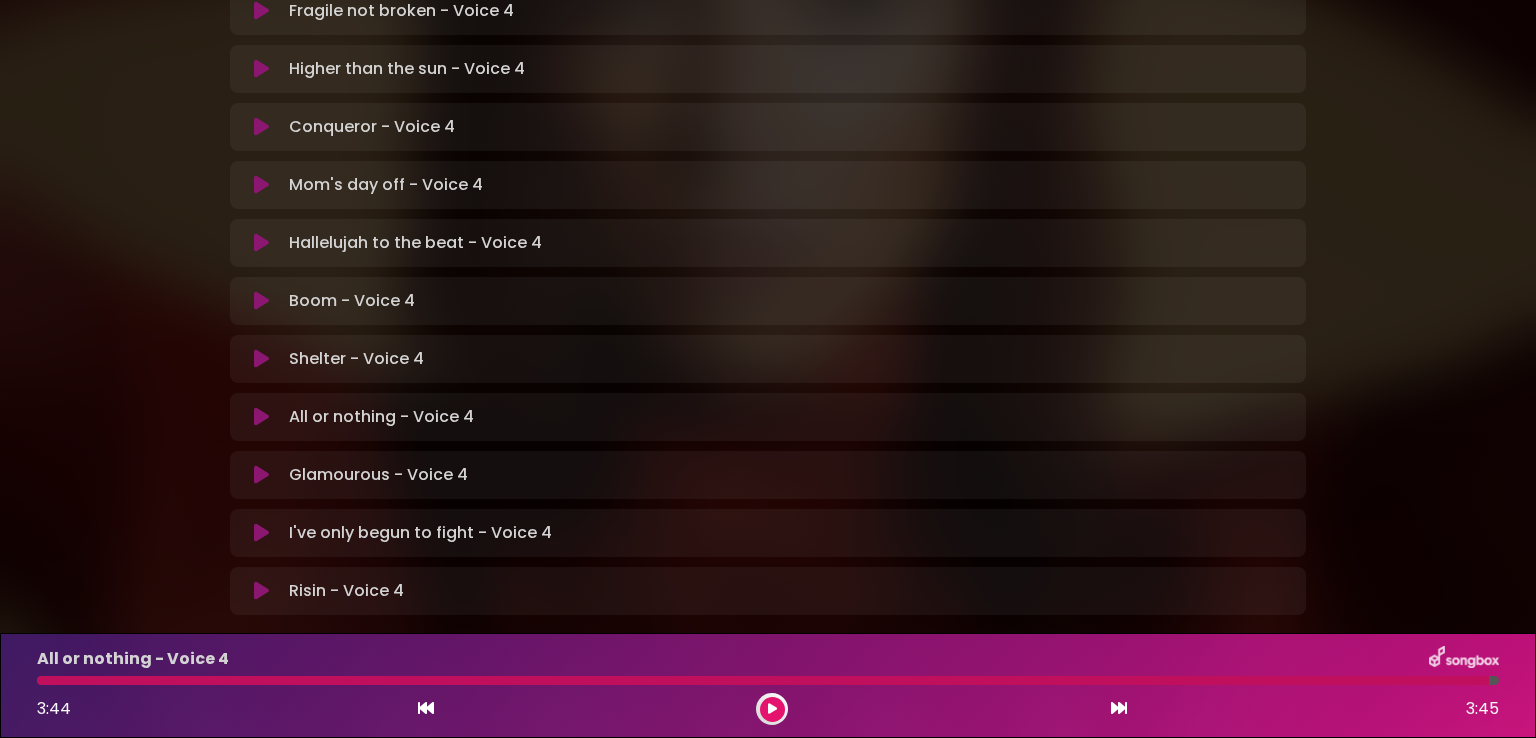 click at bounding box center (261, 475) 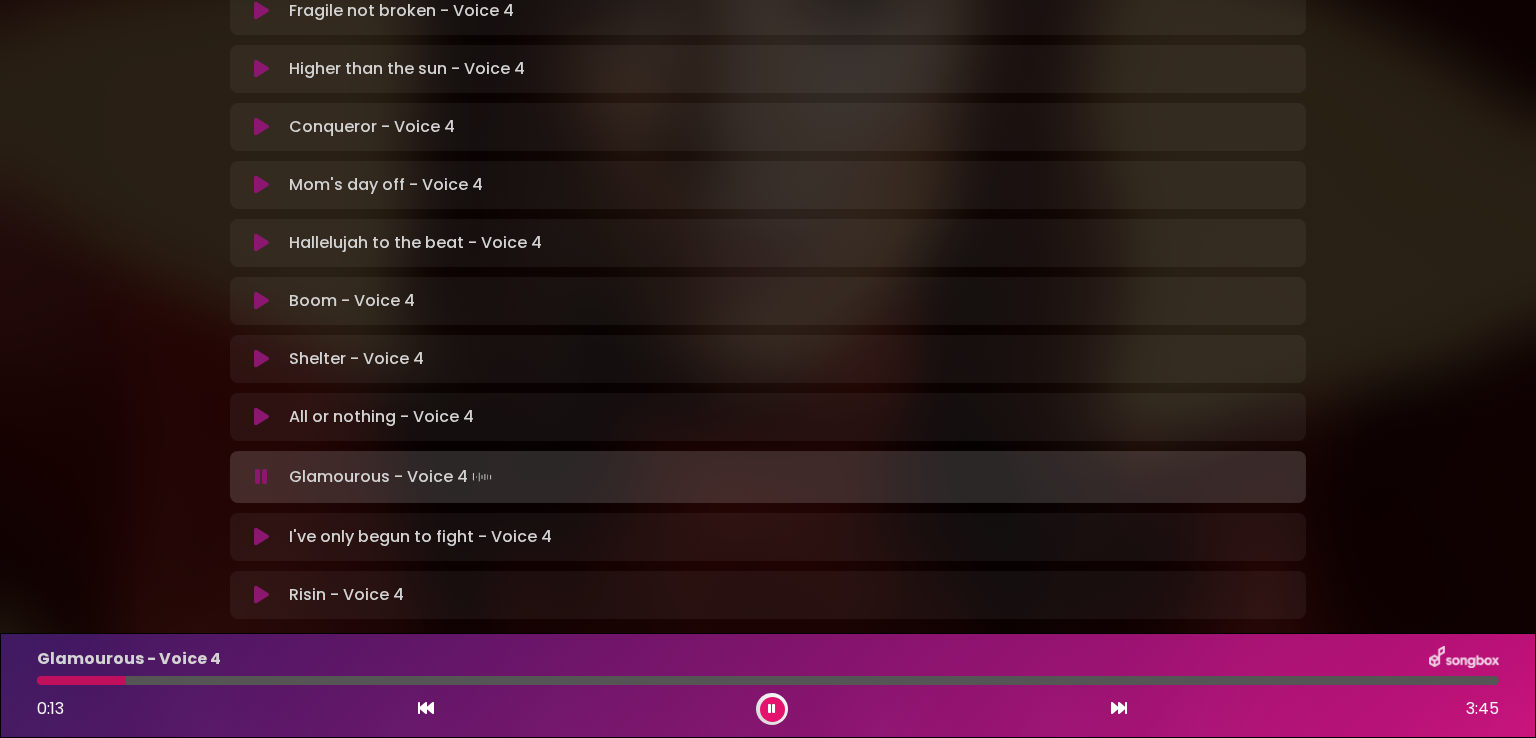 click at bounding box center [772, 709] 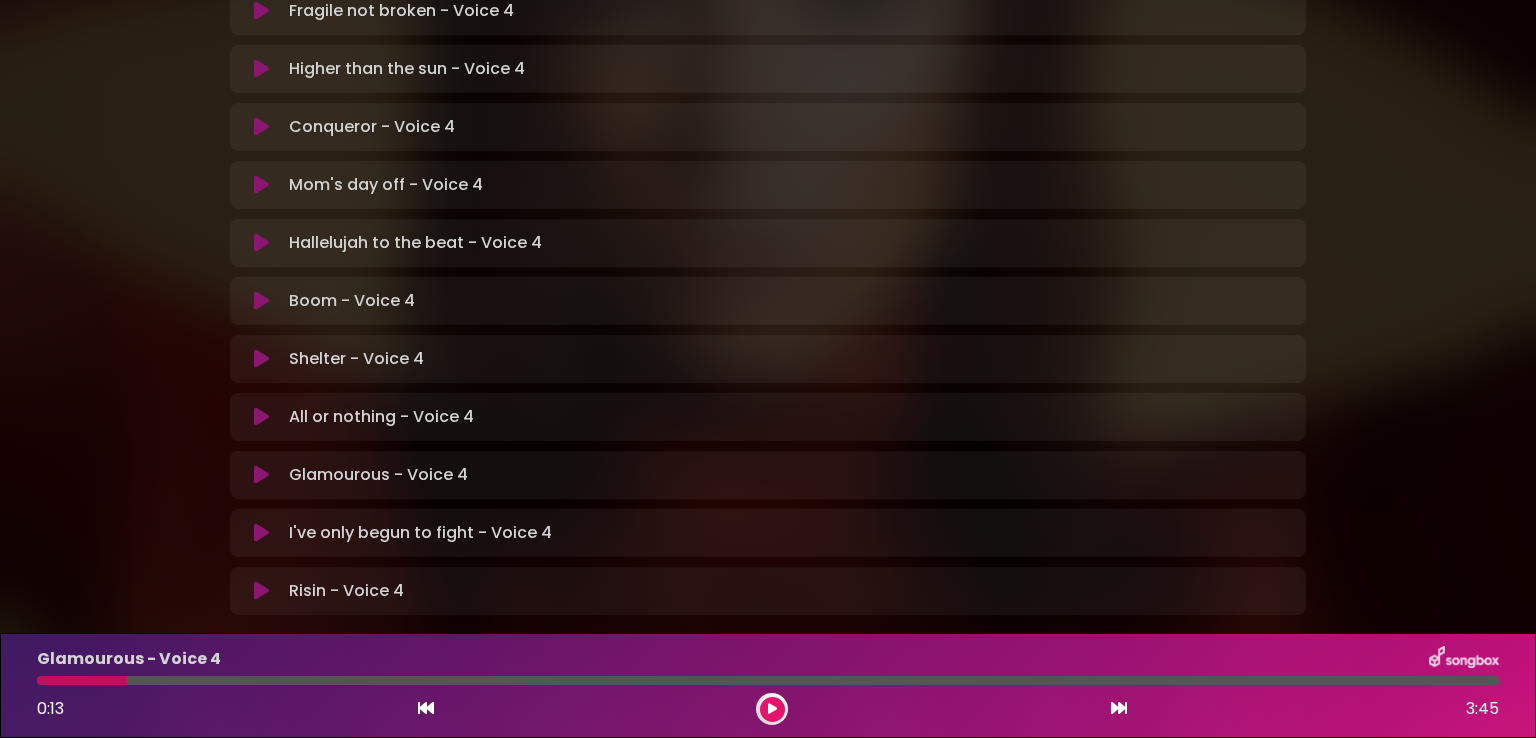 click at bounding box center [772, 709] 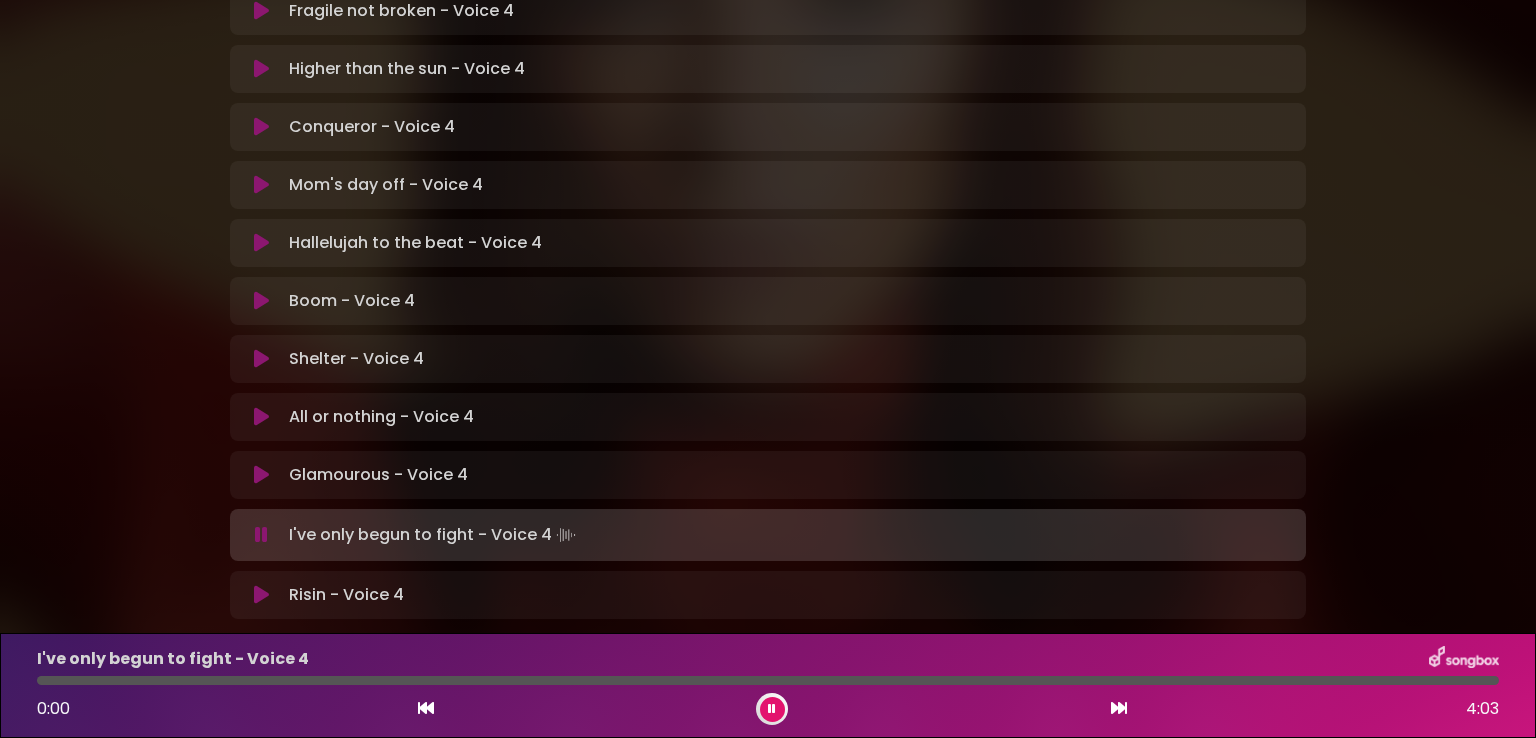 click at bounding box center (772, 709) 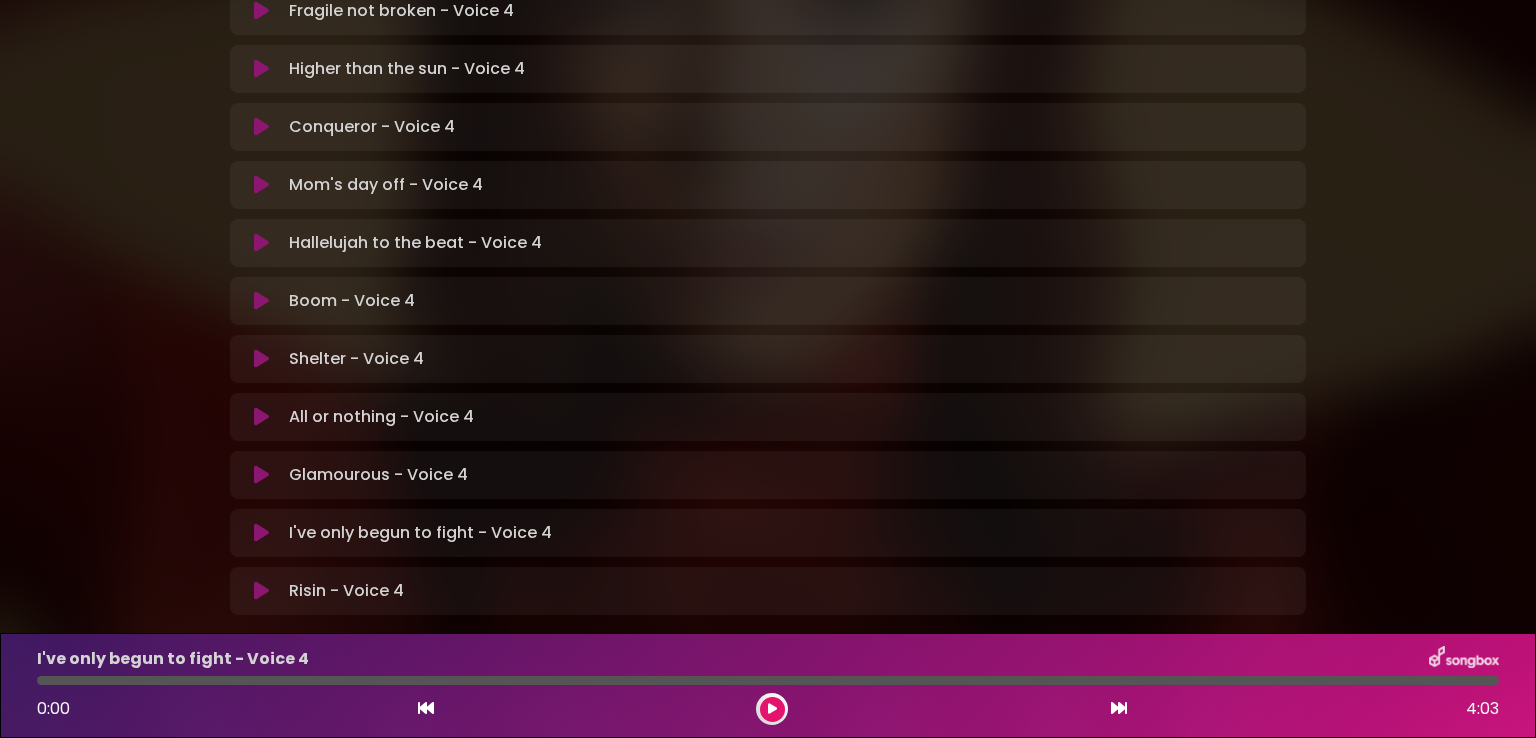 click at bounding box center [772, 709] 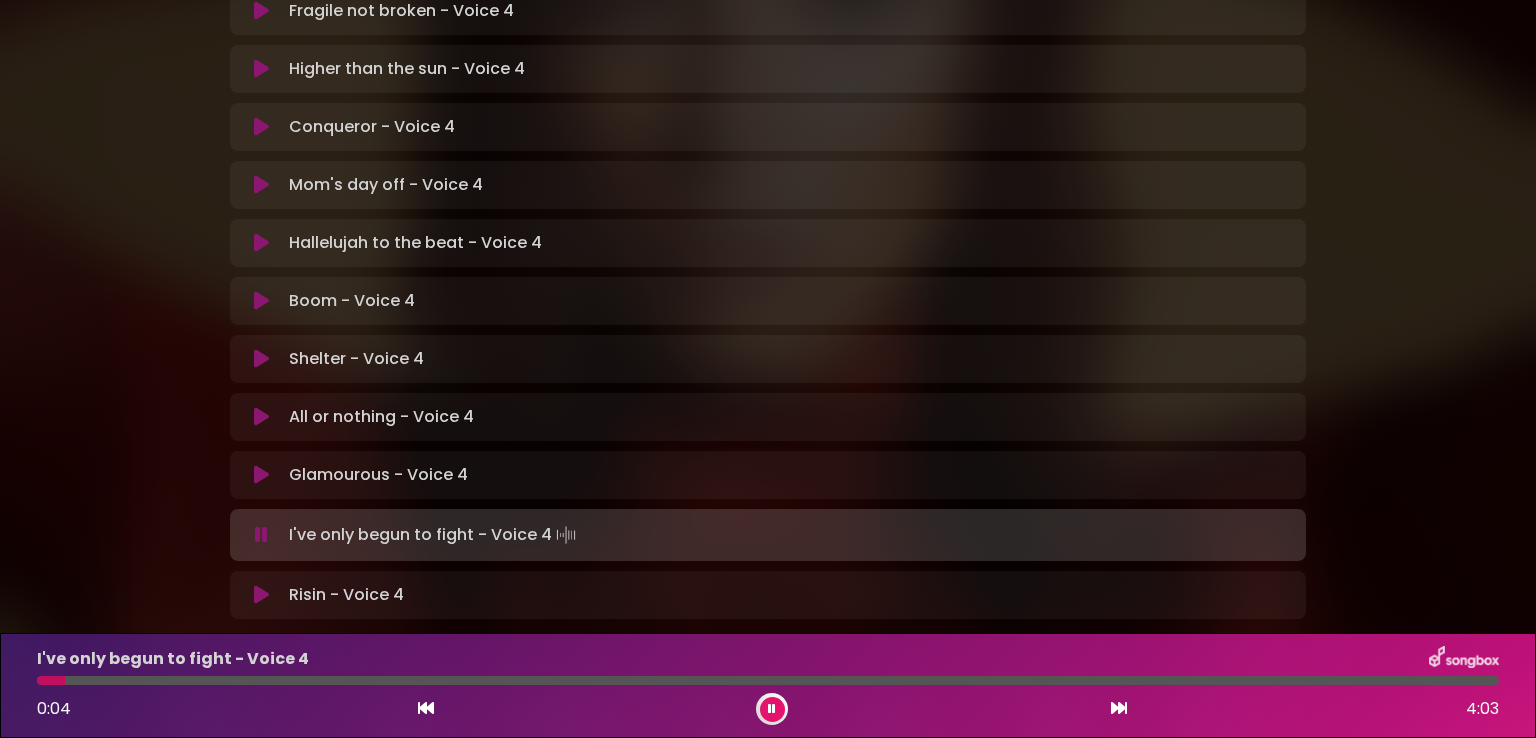 click at bounding box center (772, 709) 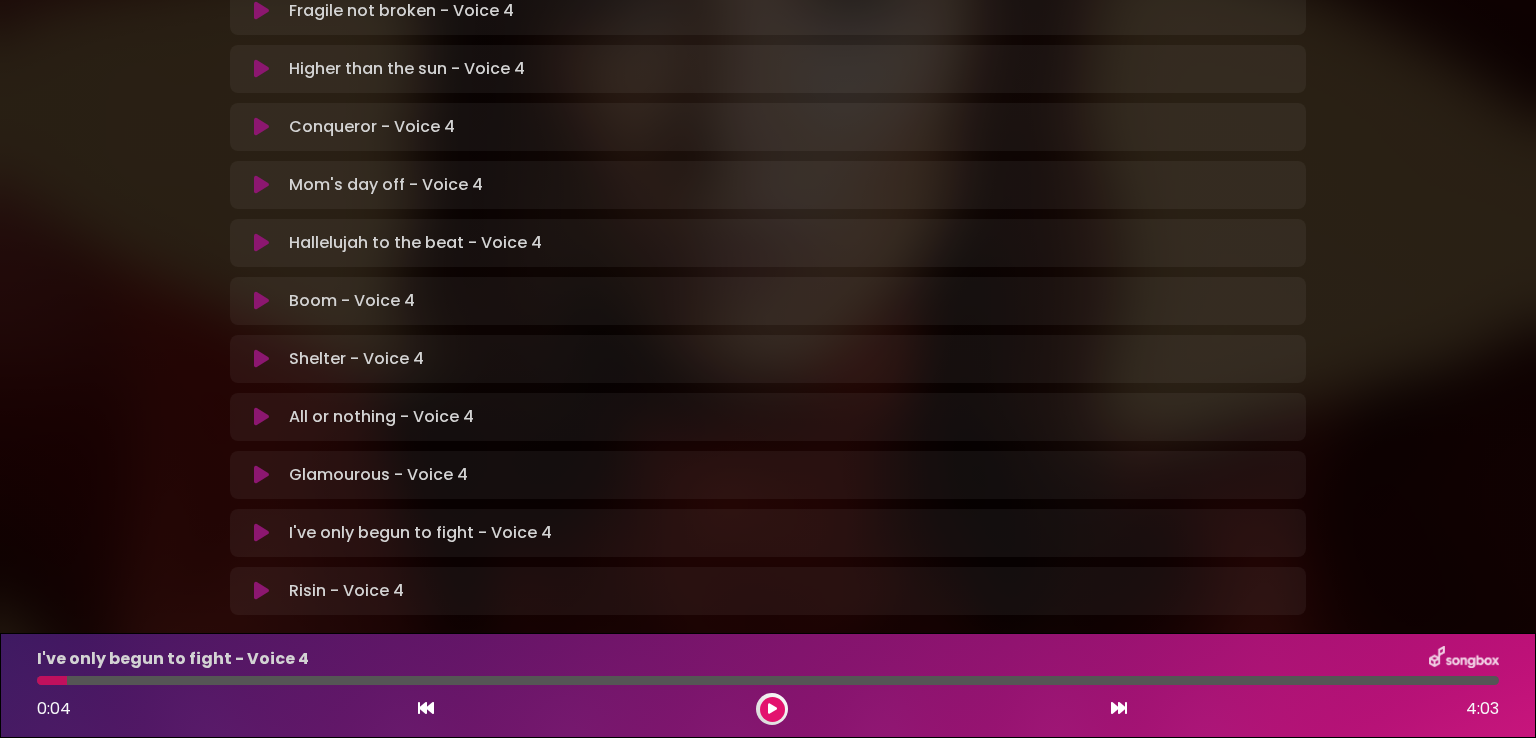 click at bounding box center [261, 475] 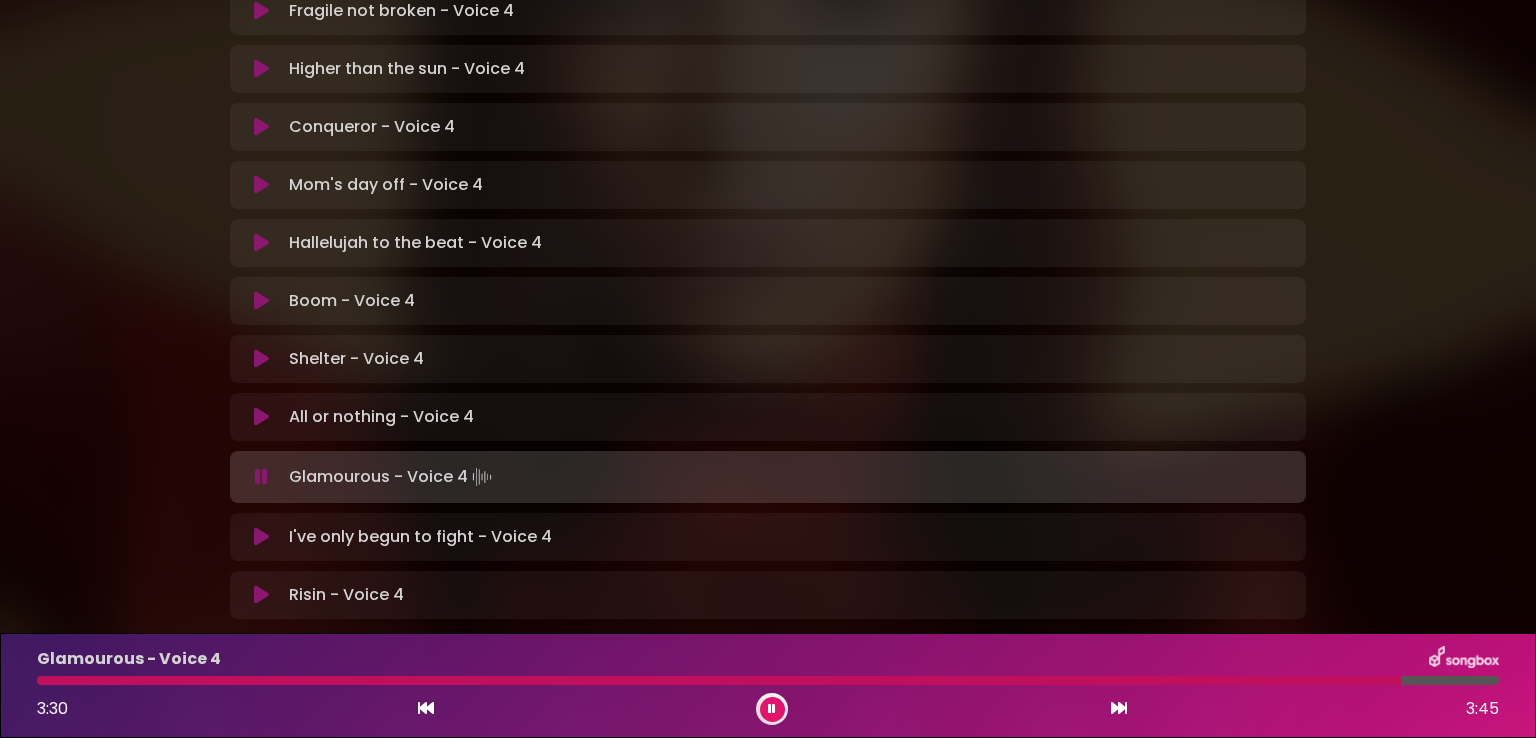 click at bounding box center (772, 709) 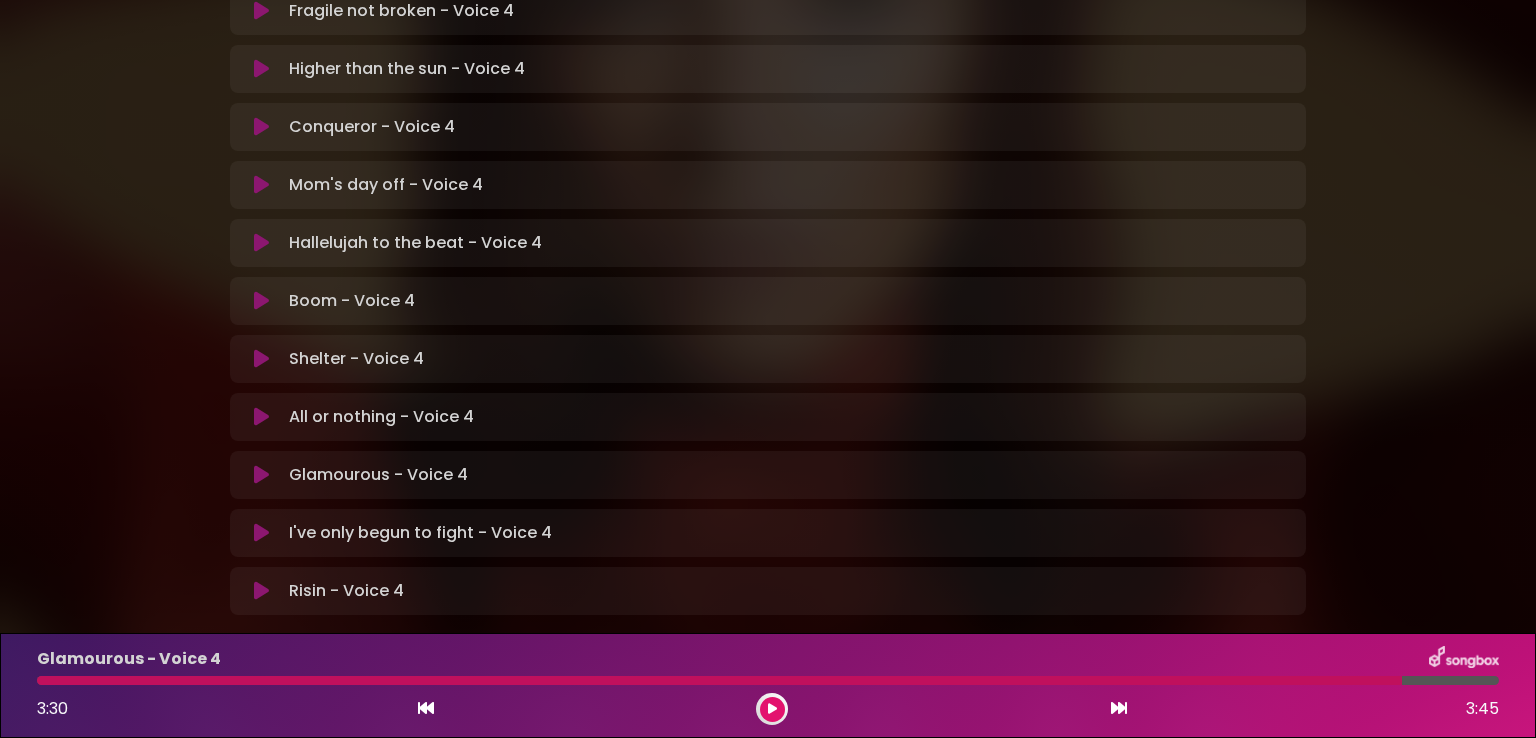 click at bounding box center [261, 591] 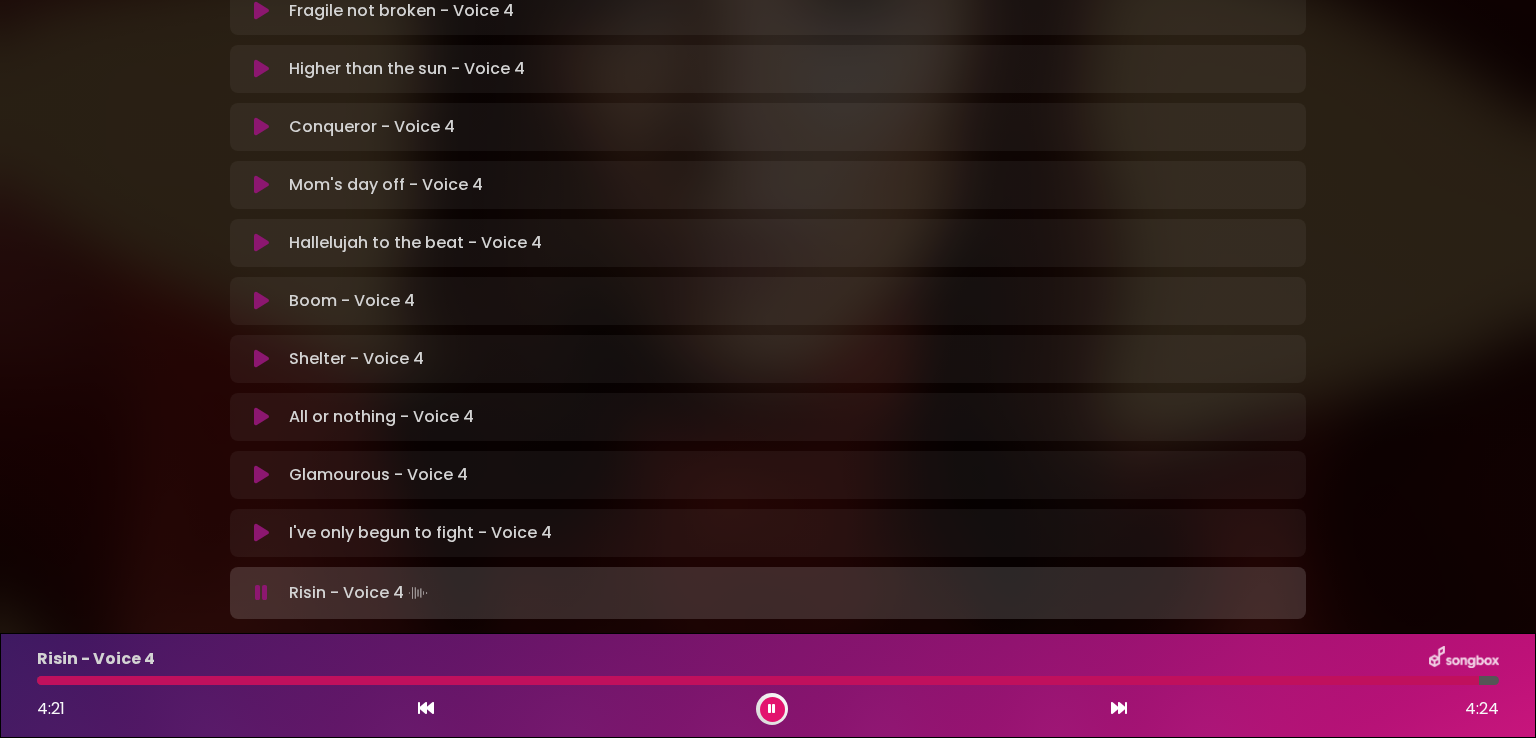 click at bounding box center (772, 709) 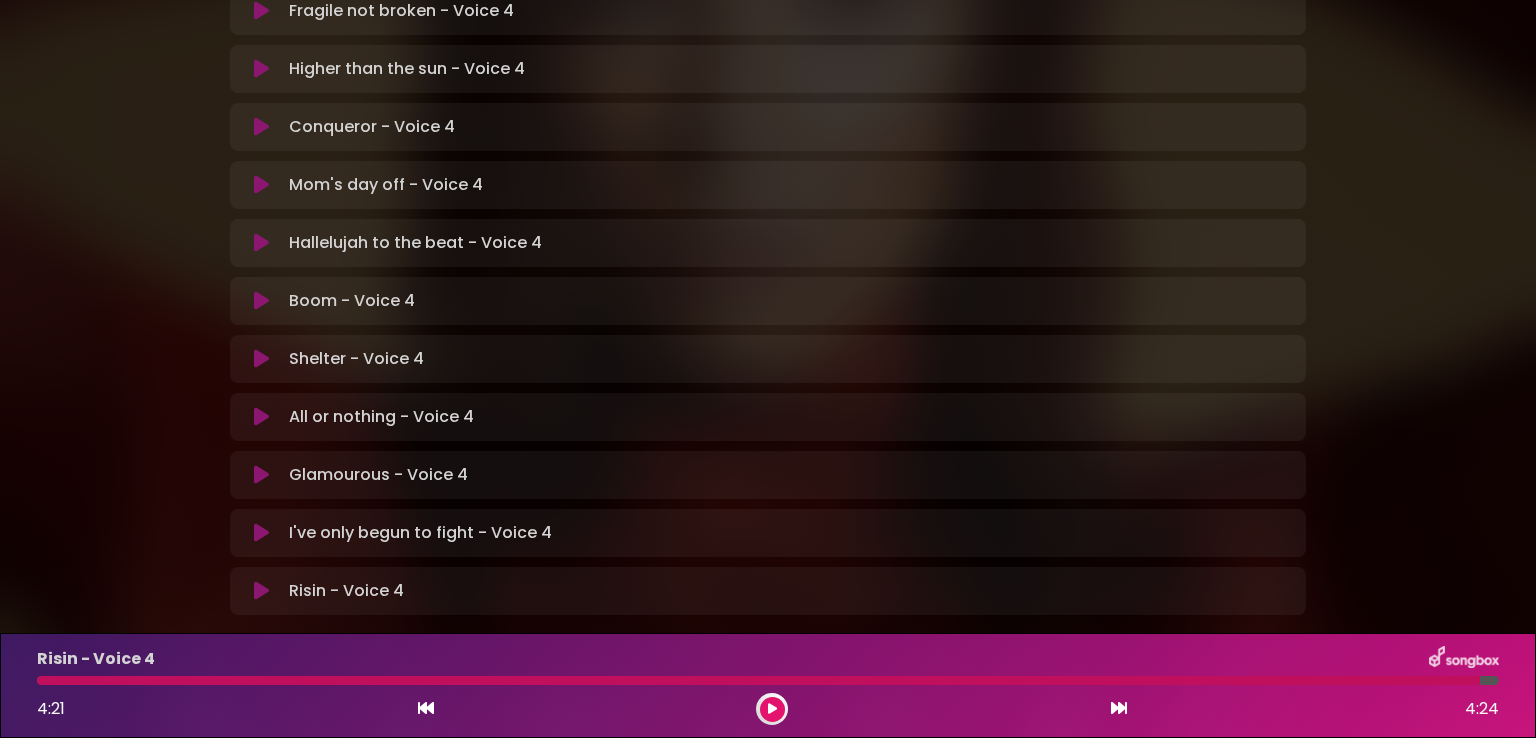 click on "Natalia in Koor | Antwerpen 1 - Gent - Leuven | Voice 4 Hans Primusz" at bounding box center (768, 96) 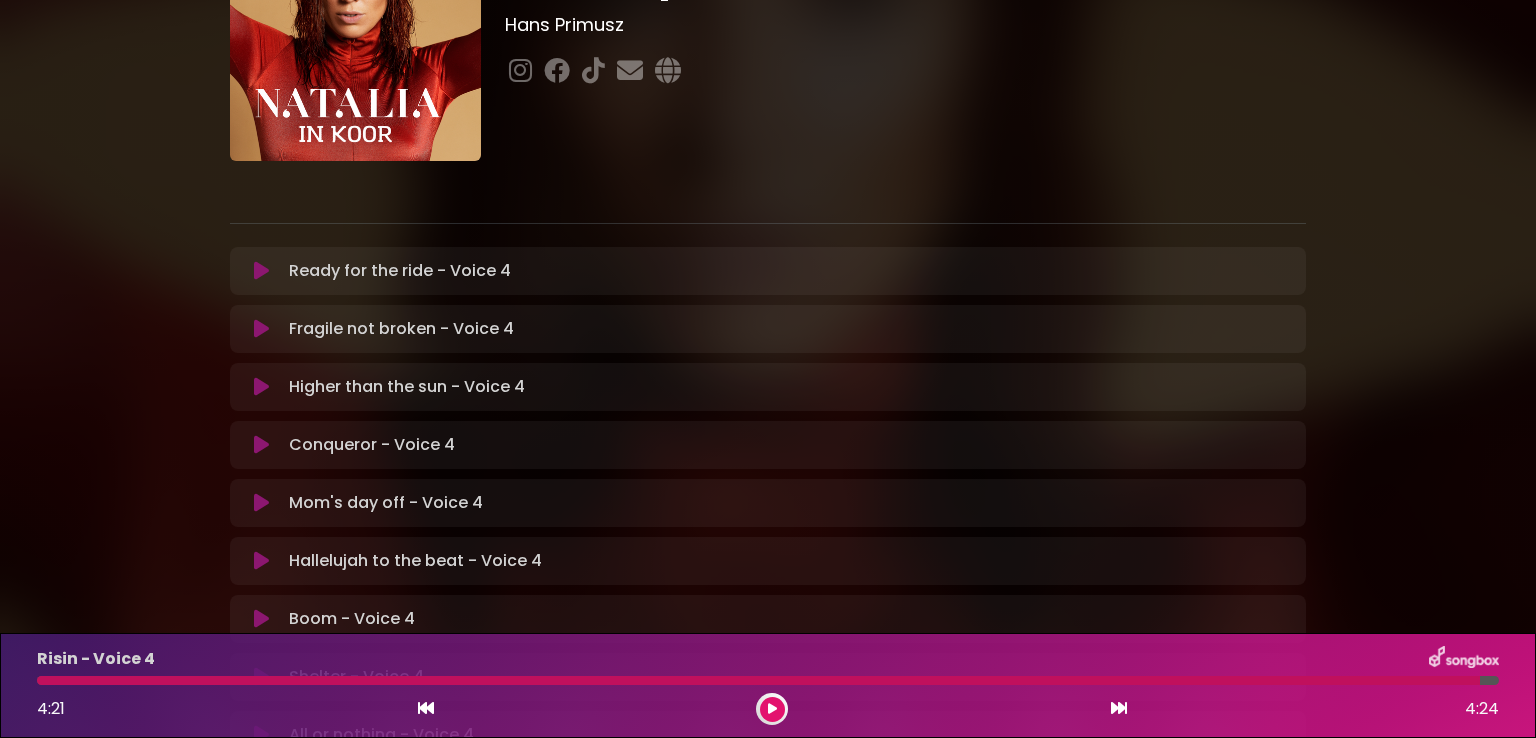 scroll, scrollTop: 0, scrollLeft: 0, axis: both 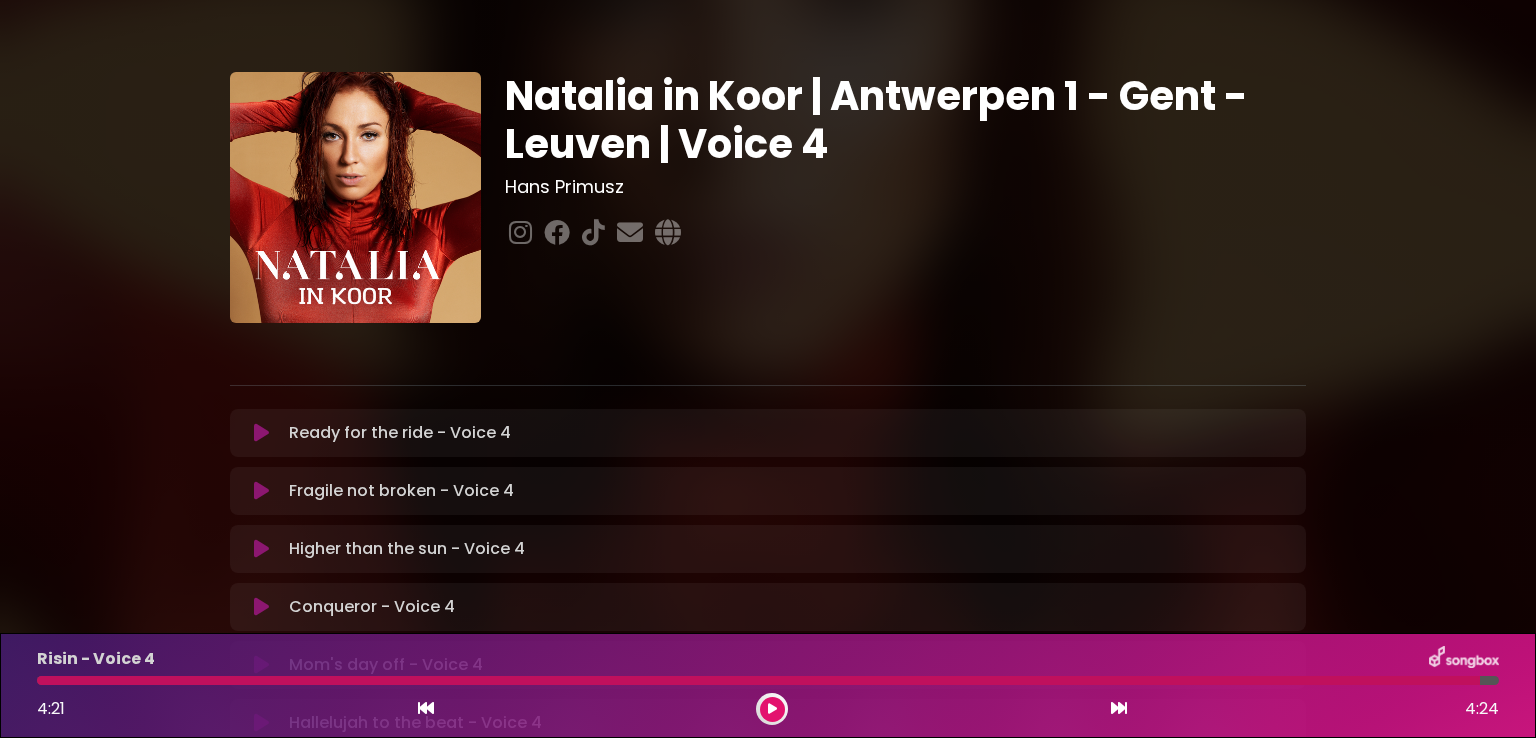 click at bounding box center (261, 433) 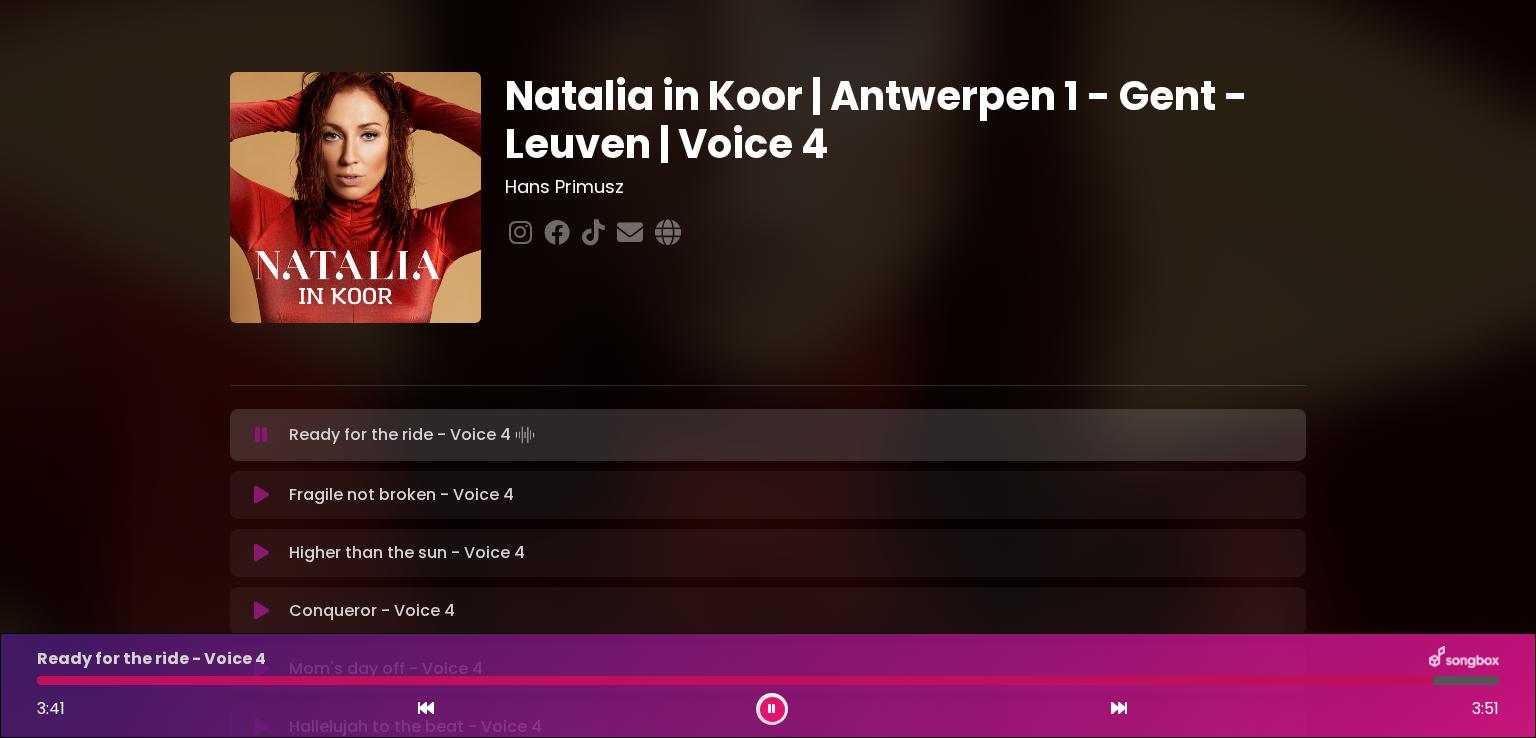 click at bounding box center [772, 709] 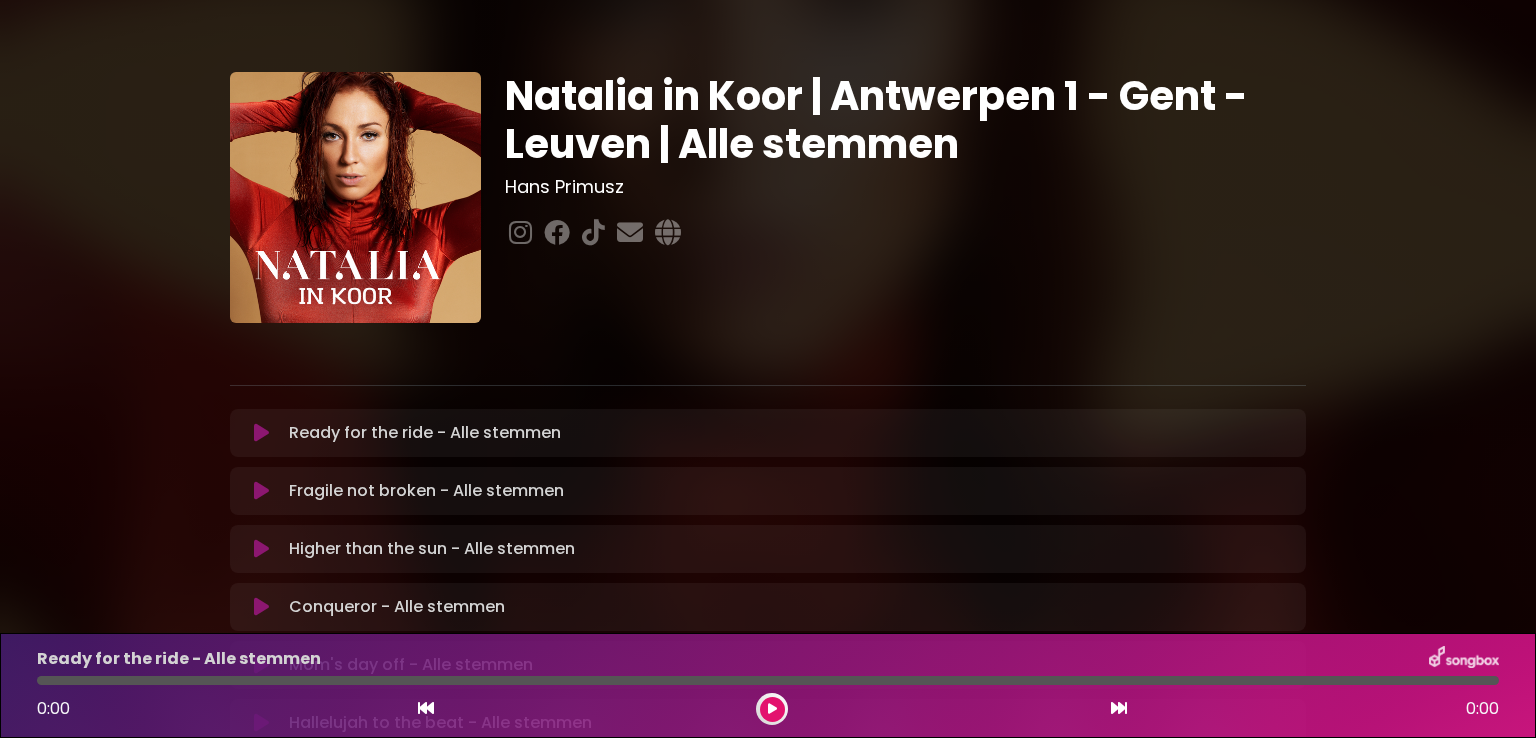 scroll, scrollTop: 0, scrollLeft: 0, axis: both 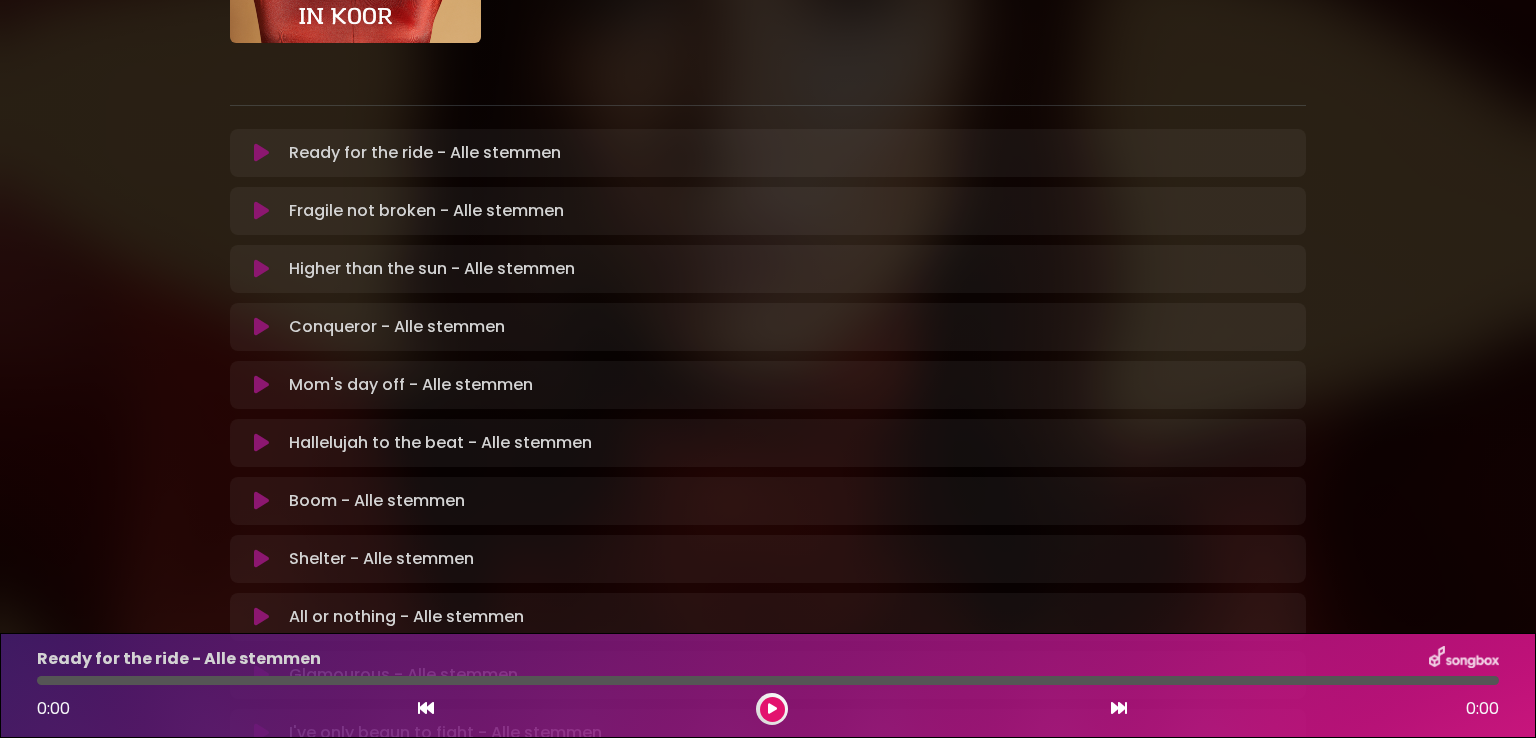 click at bounding box center [261, 443] 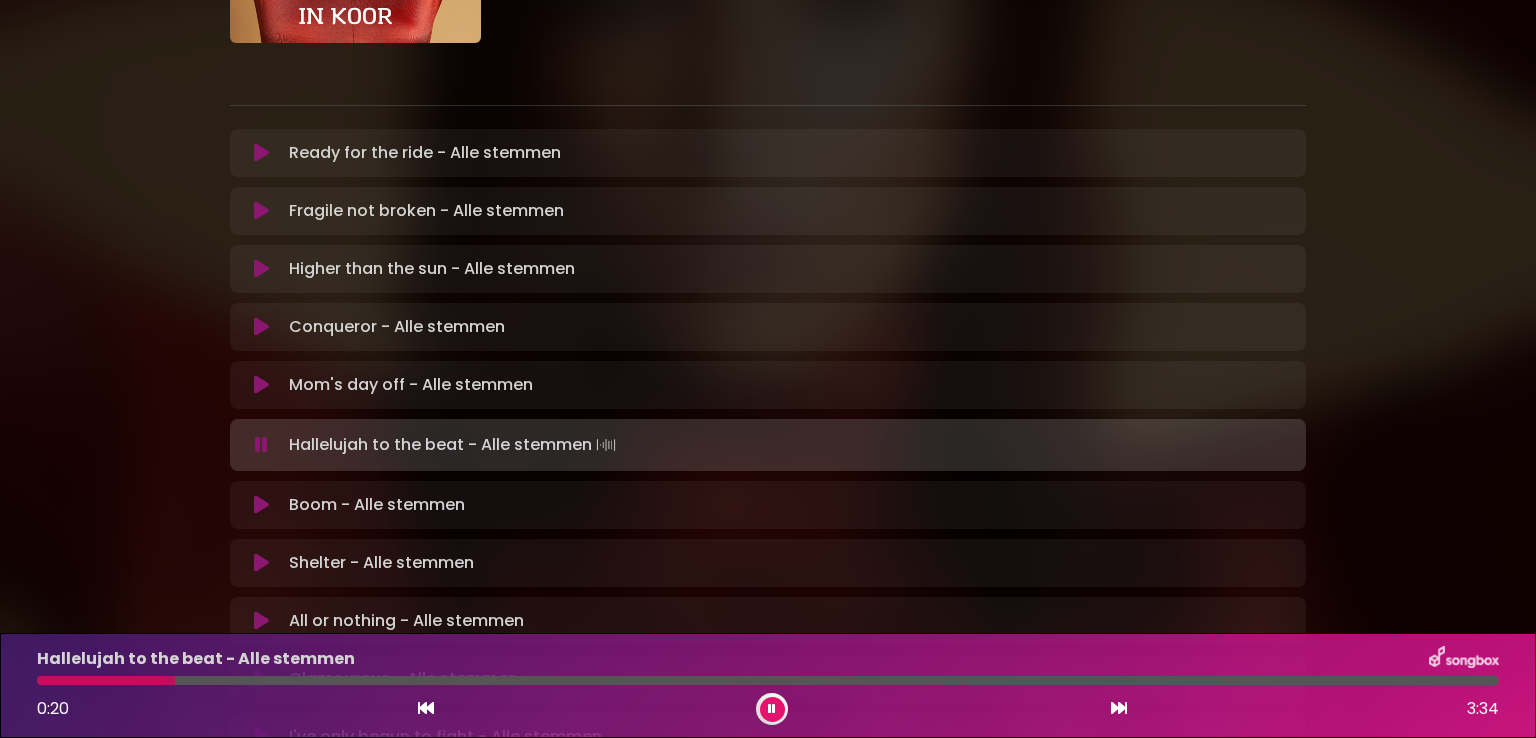 click on "Hallelujah to the beat - Alle stemmen
0:20
3:34" at bounding box center (768, 685) 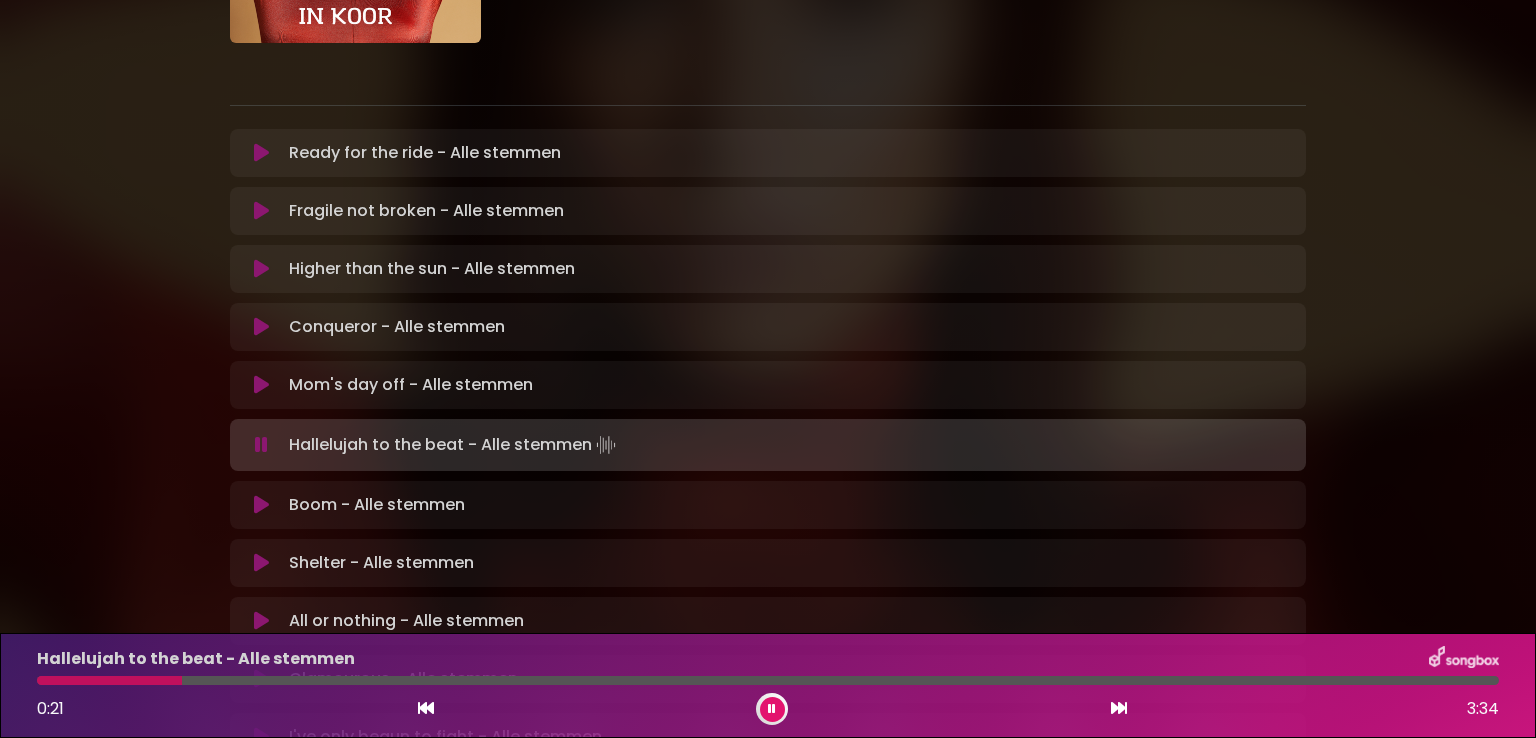 click on "Hallelujah to the beat - Alle stemmen
0:21
3:34" at bounding box center (768, 685) 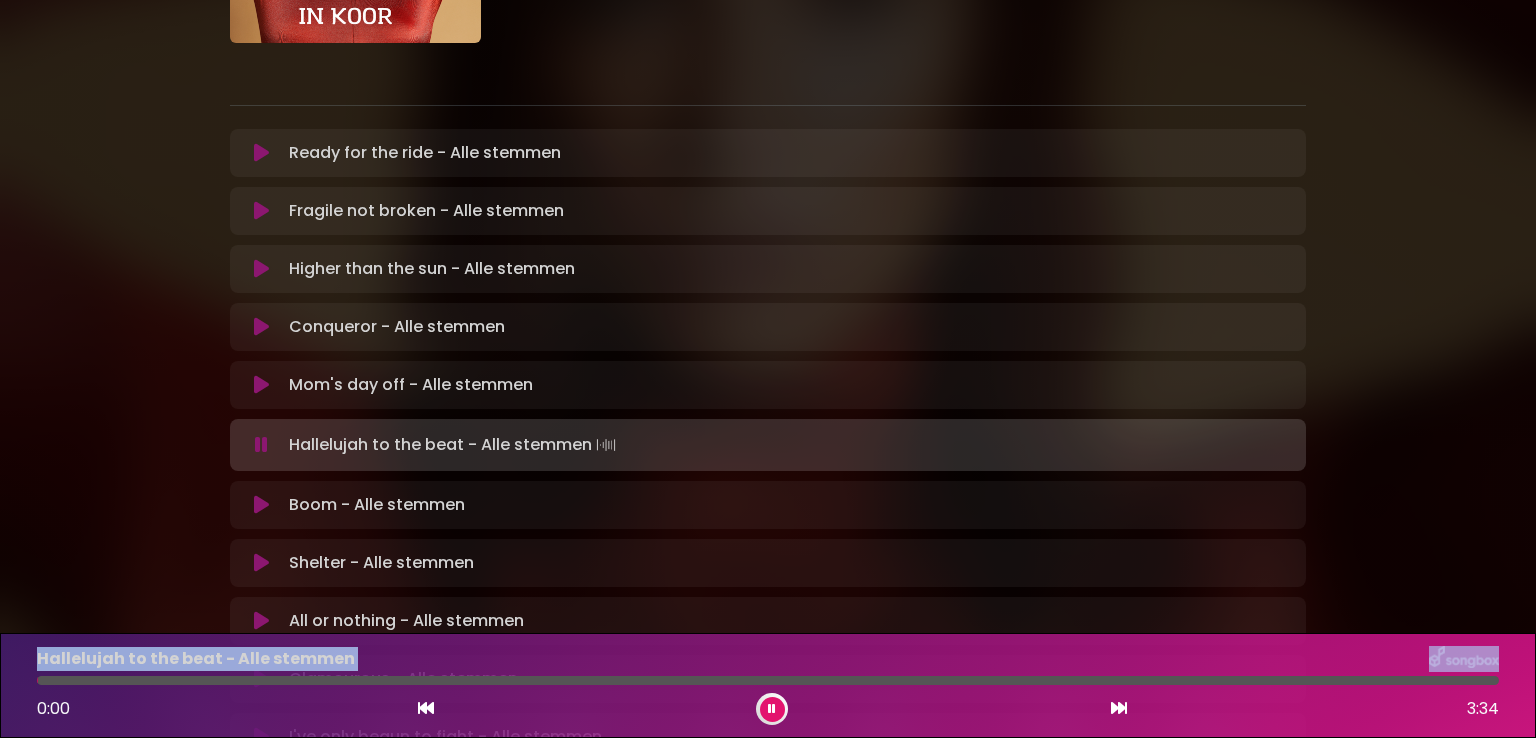 drag, startPoint x: 76, startPoint y: 681, endPoint x: 0, endPoint y: 667, distance: 77.27872 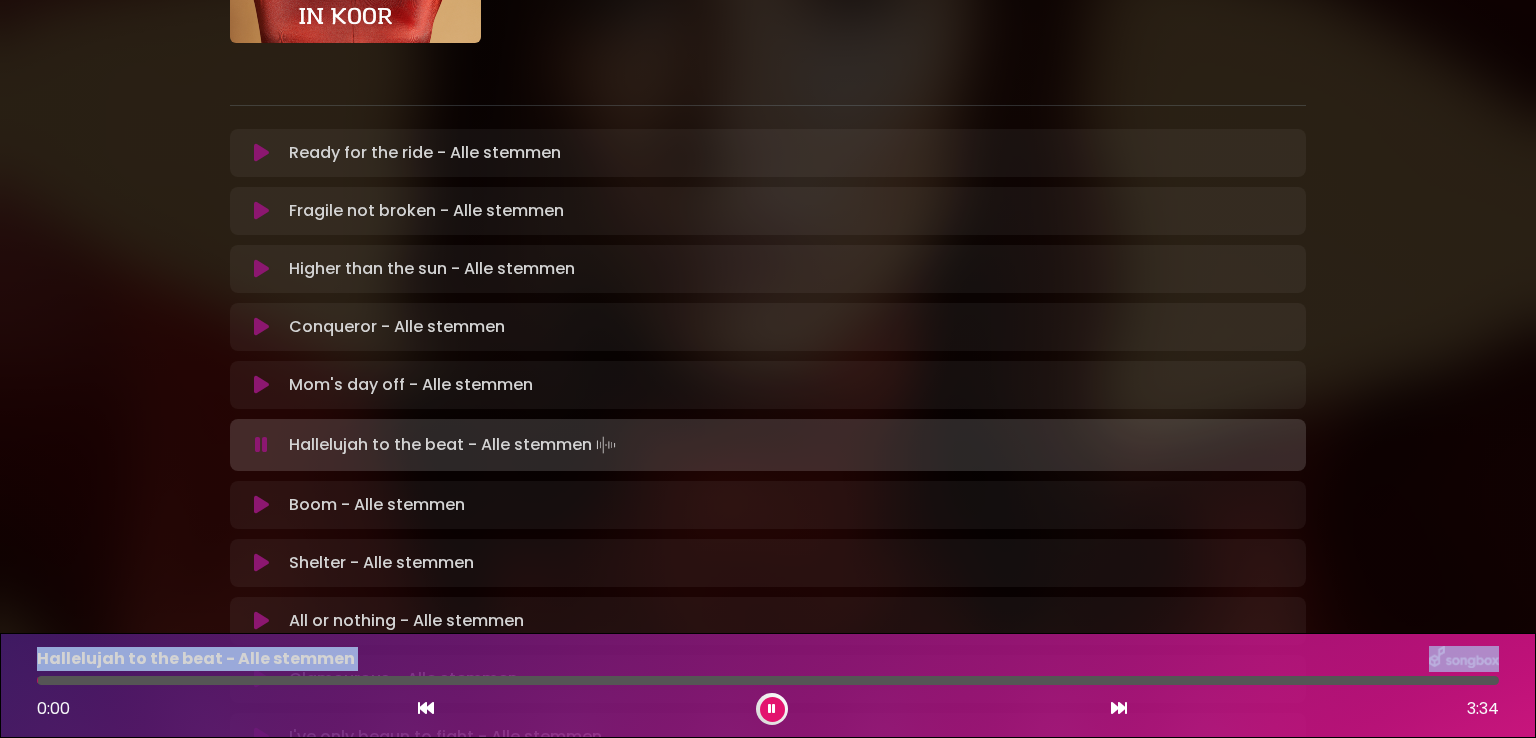 click on "Hallelujah to the beat - Alle stemmen
0:00
3:34" at bounding box center [768, 685] 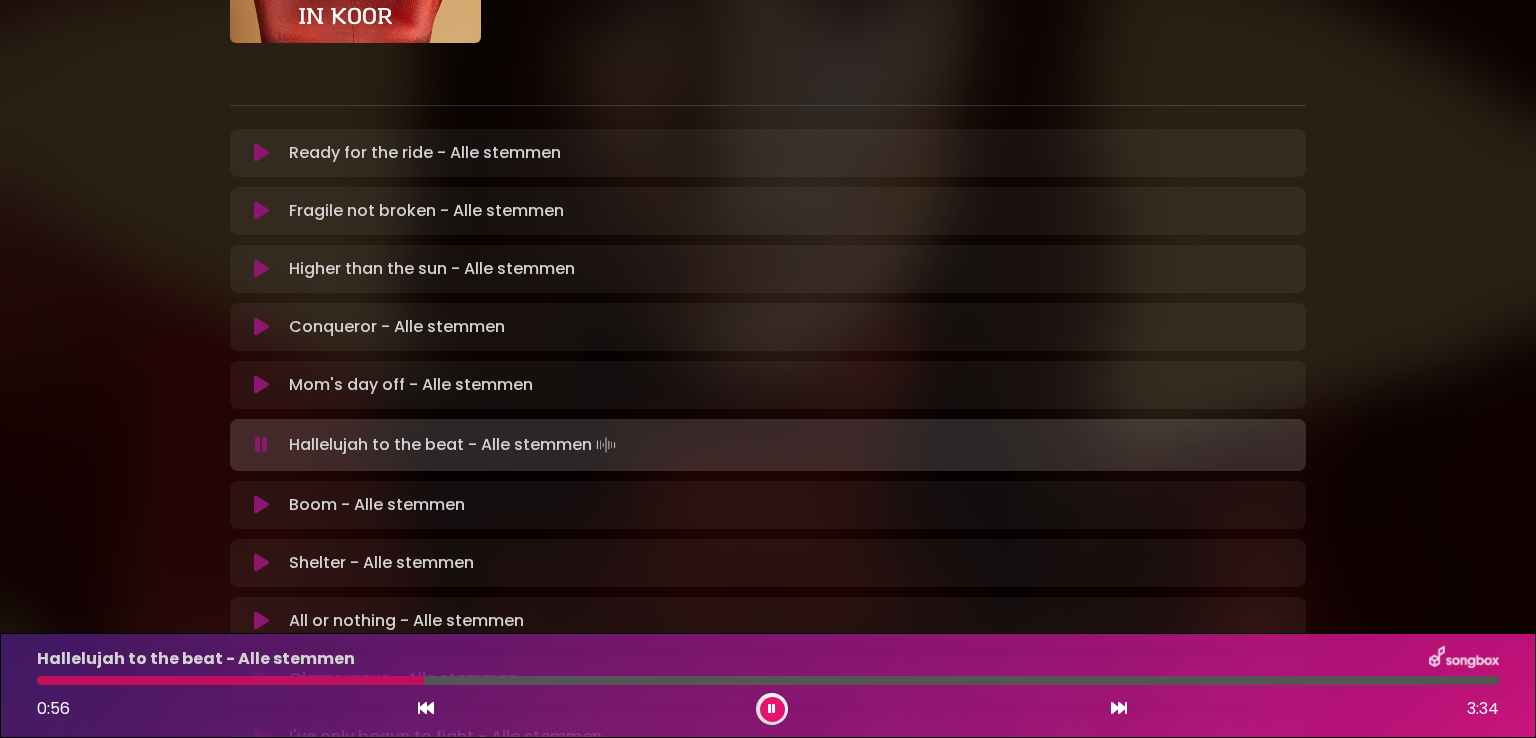 click on "Natalia in Koor | Antwerpen 1 - Gent - Leuven | Alle stemmen
Hans Primusz
×" at bounding box center [768, 298] 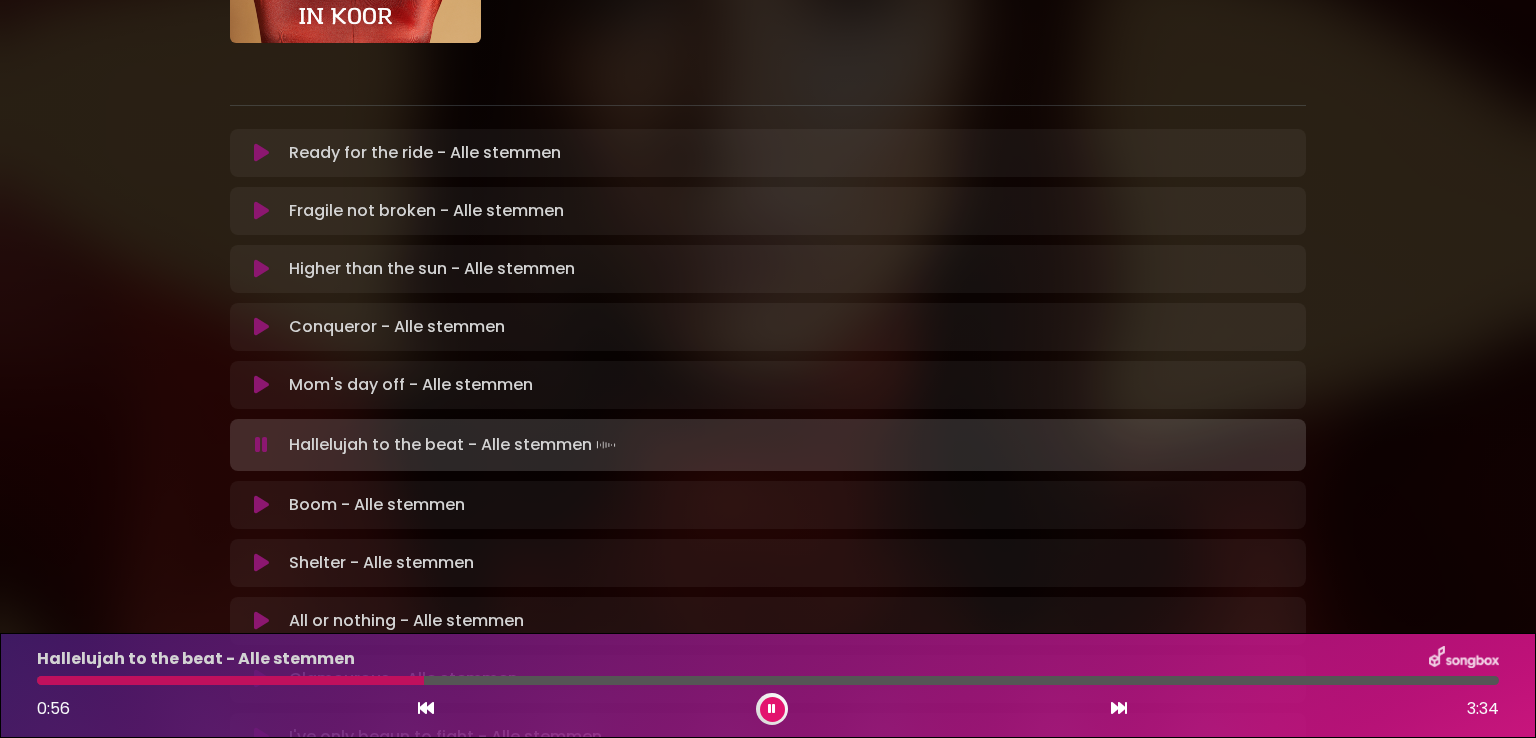 click on "Natalia in Koor | Antwerpen 1 - Gent - Leuven | Alle stemmen
Hans Primusz
×" at bounding box center (768, 298) 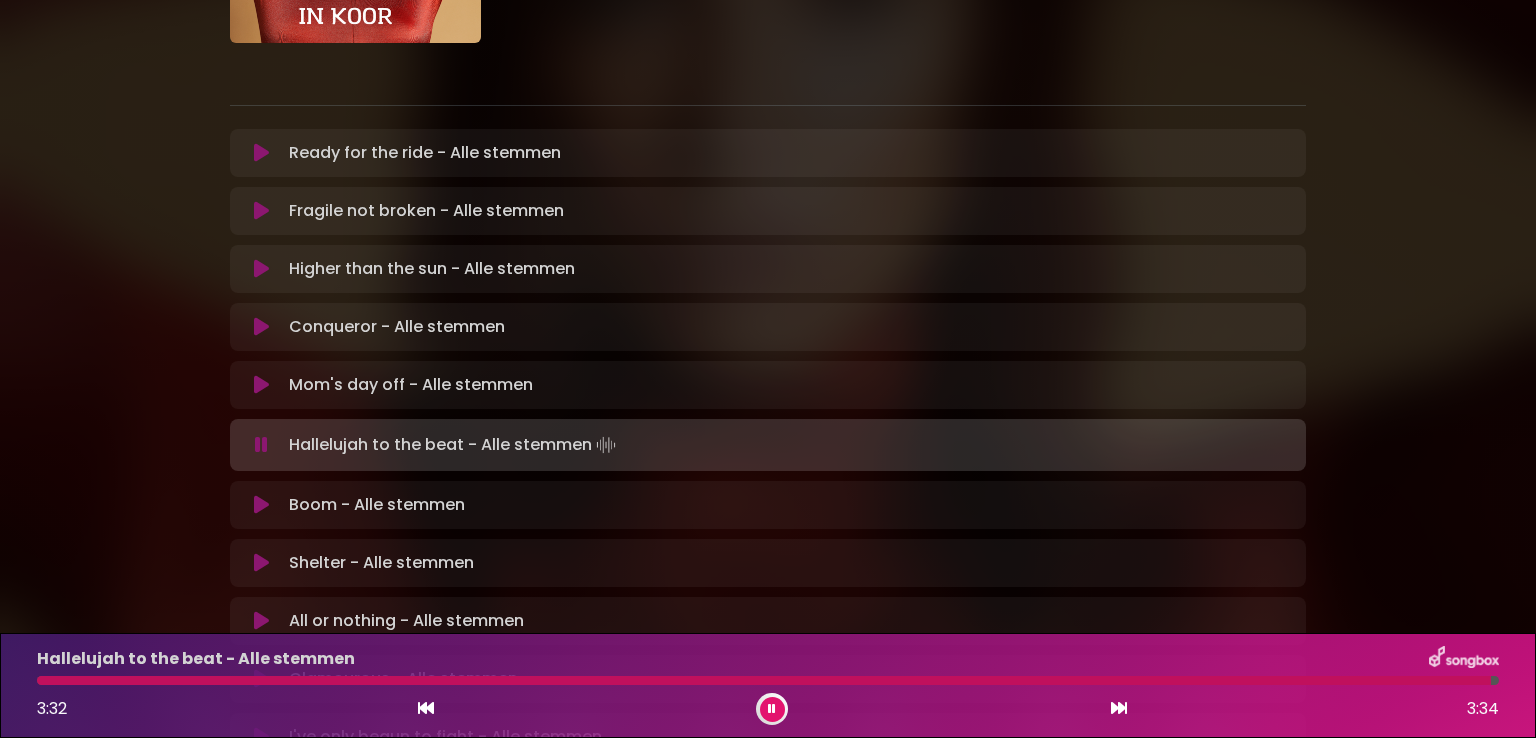 click at bounding box center (772, 709) 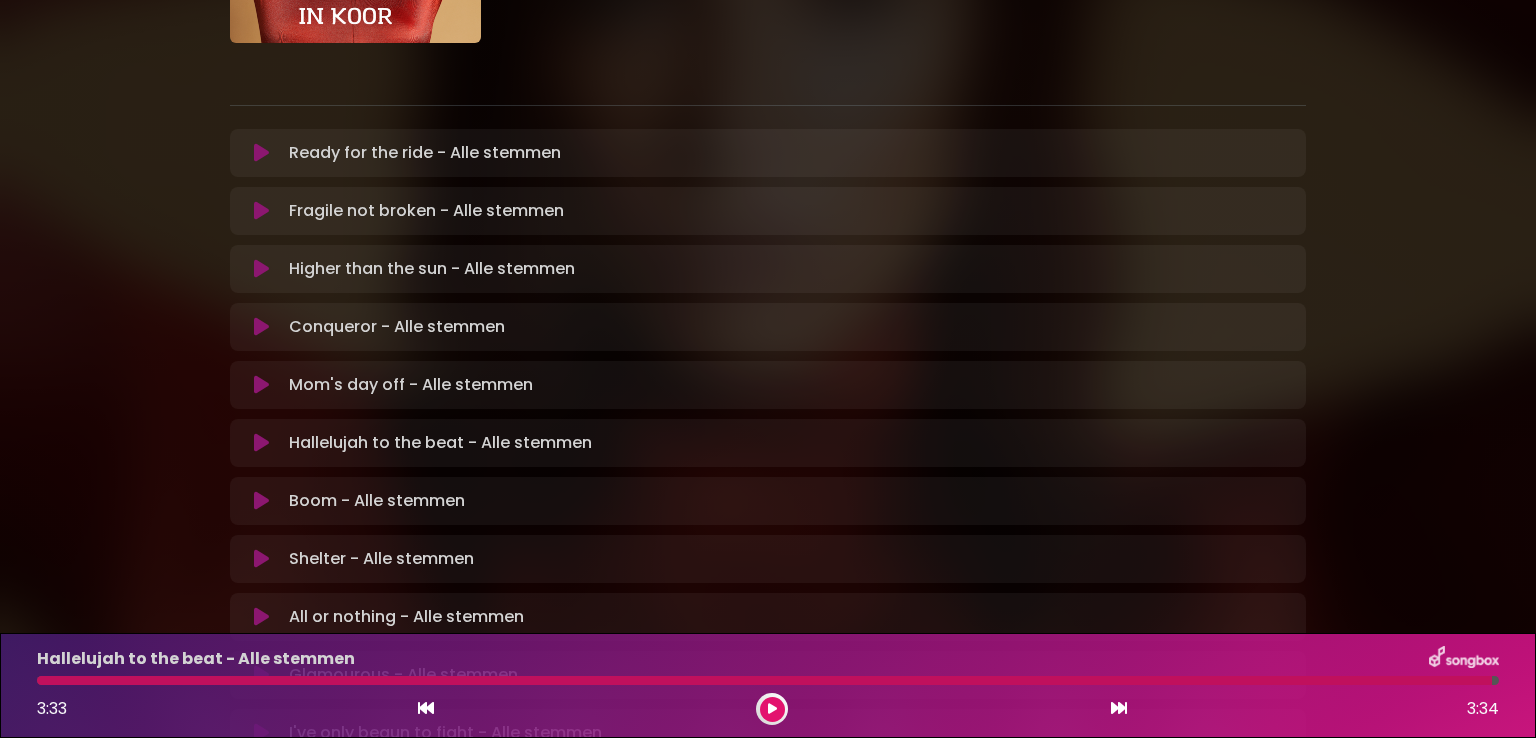click at bounding box center (261, 501) 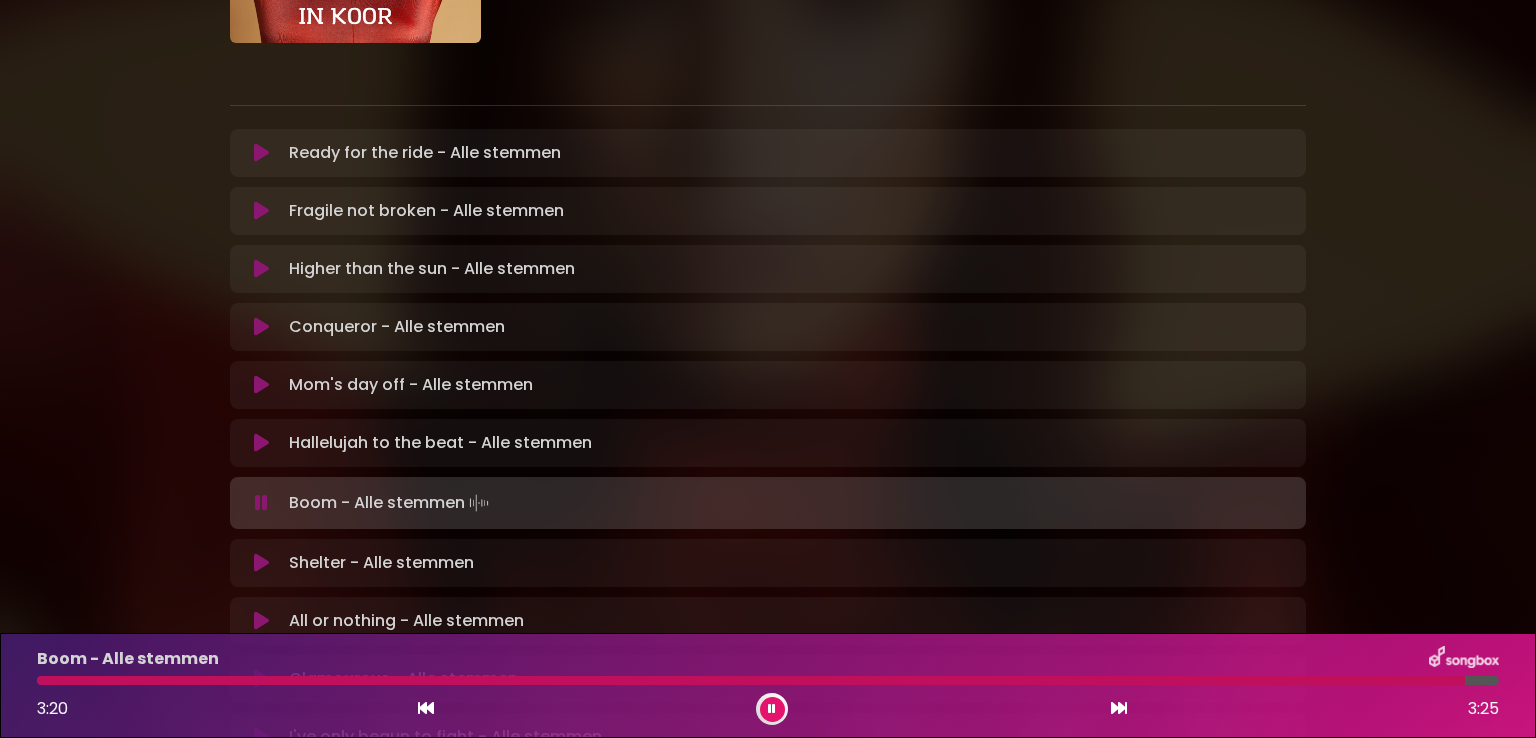 click at bounding box center (772, 709) 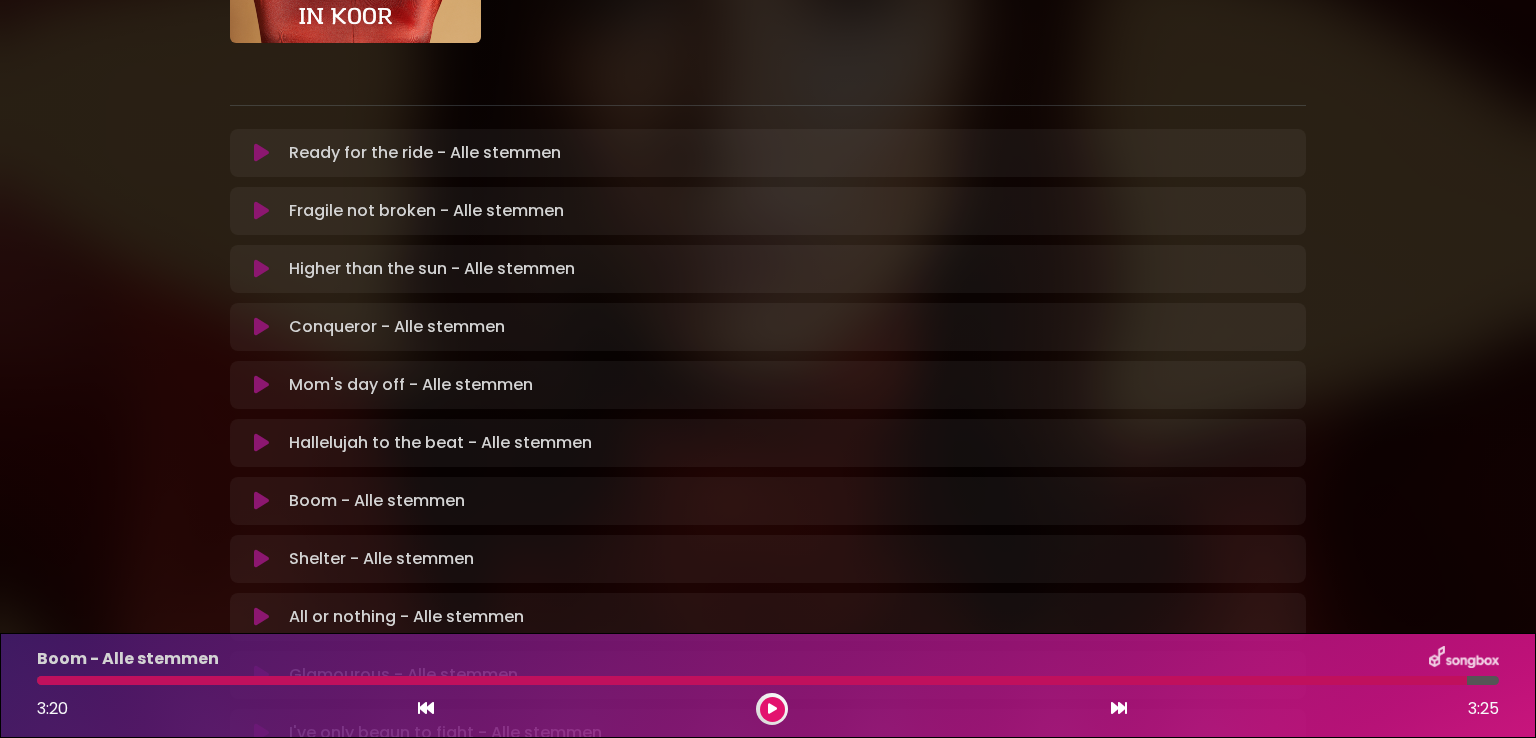 click at bounding box center [261, 559] 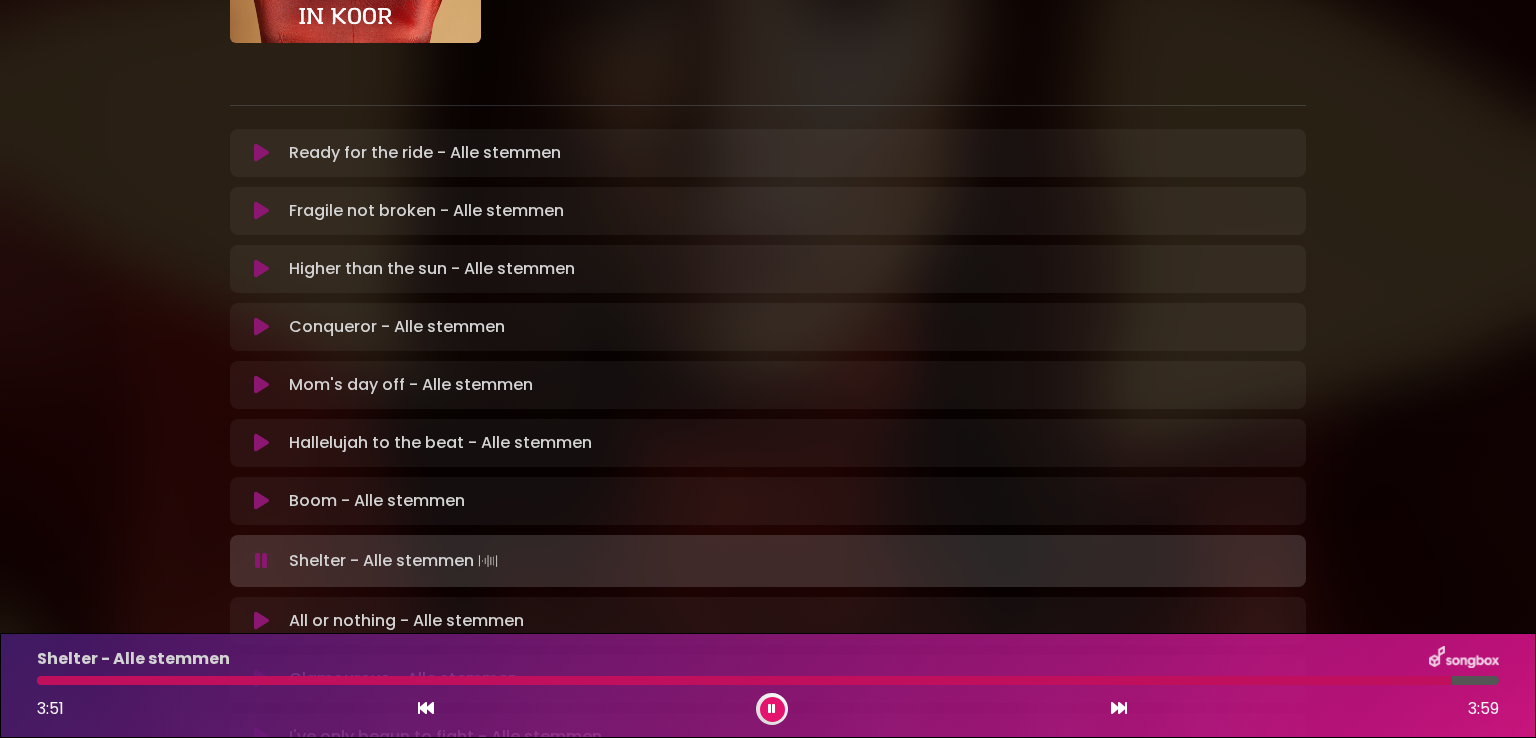 click at bounding box center [772, 709] 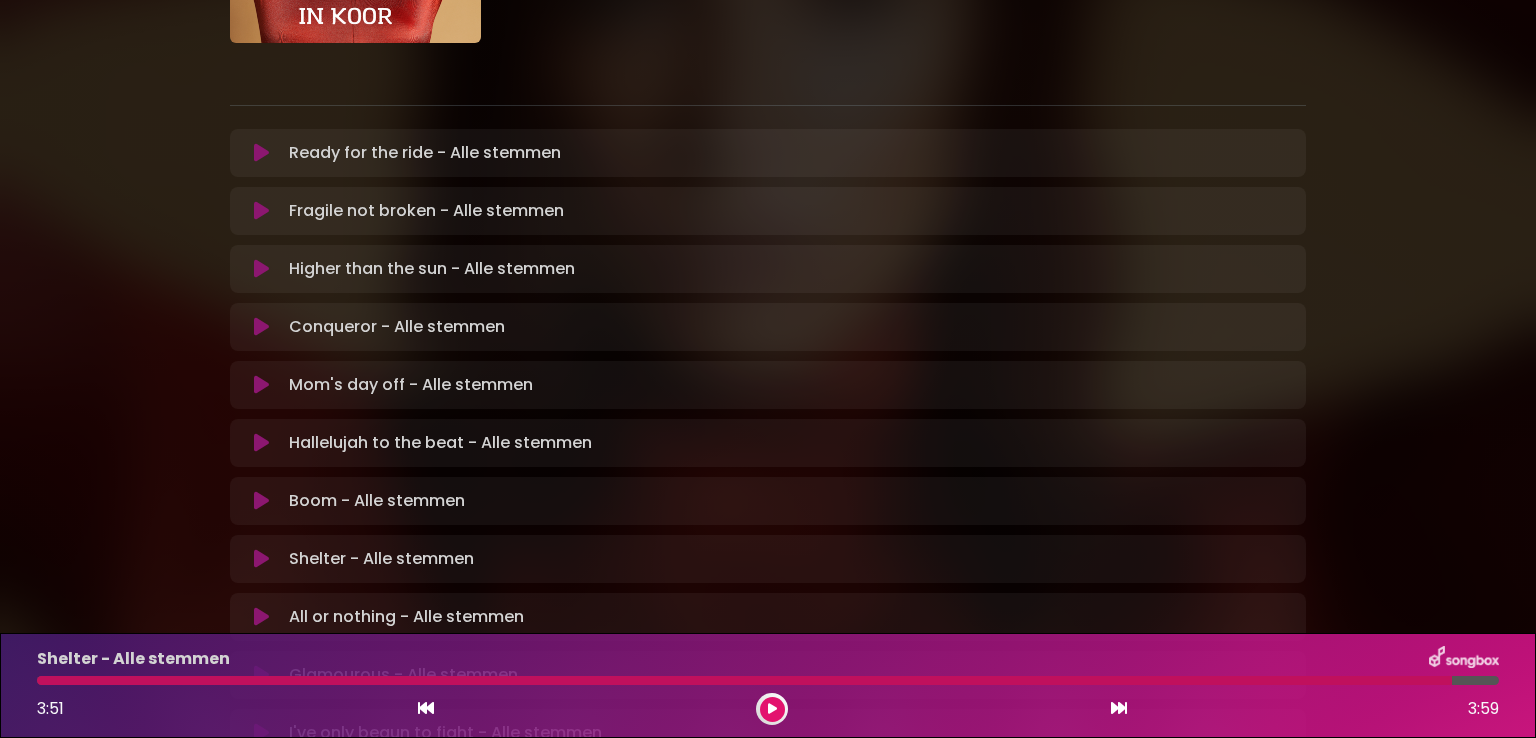 click at bounding box center (261, 153) 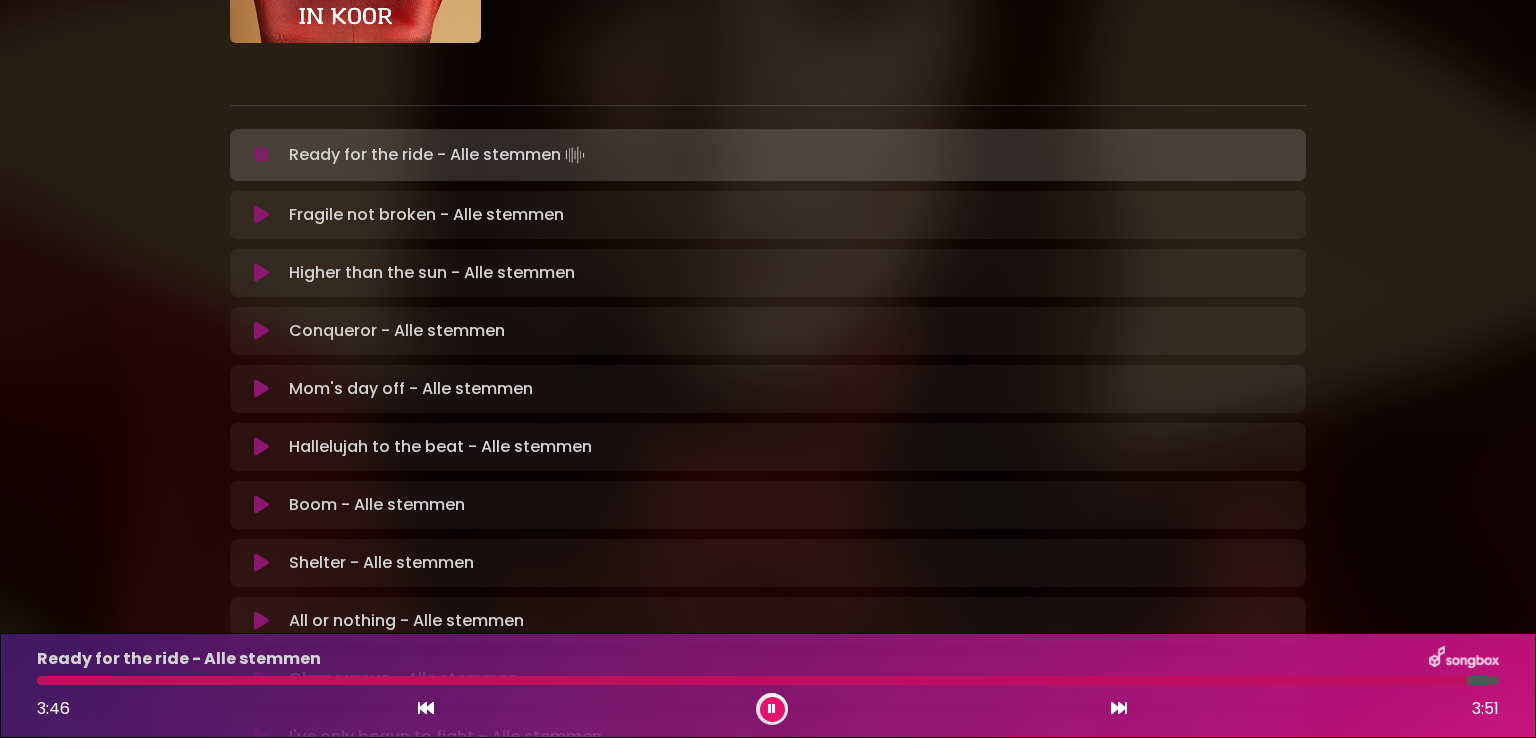 click at bounding box center (772, 709) 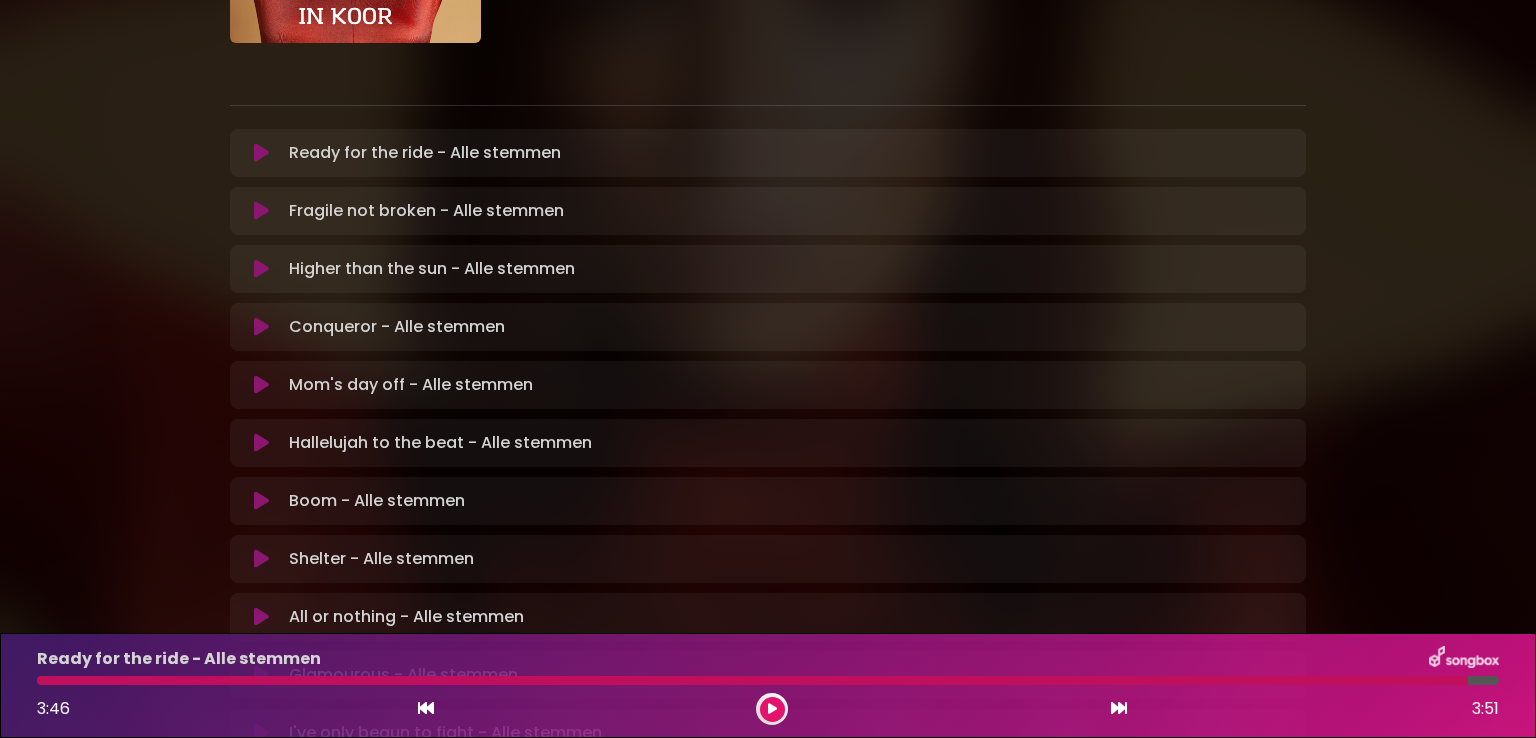 click at bounding box center [261, 269] 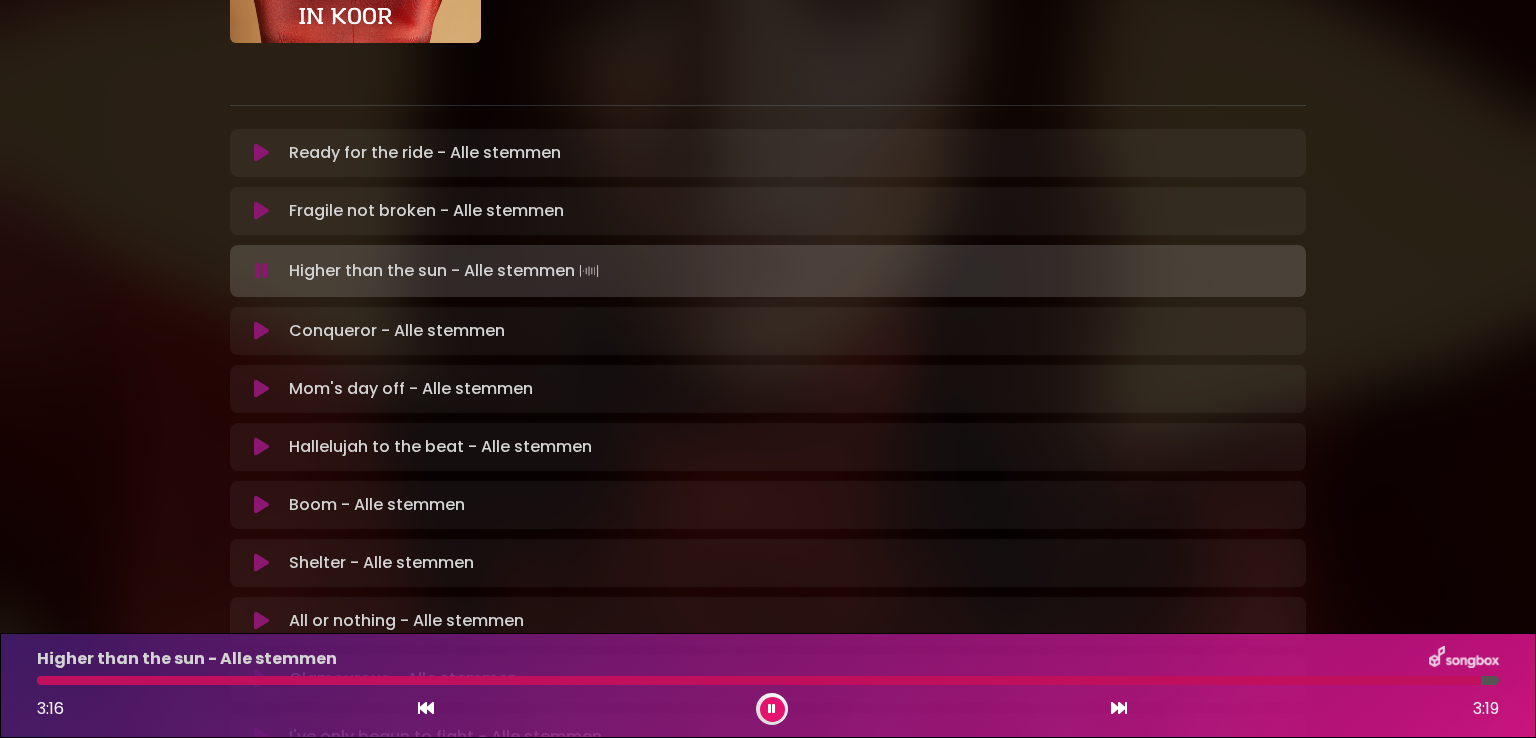 click at bounding box center (772, 709) 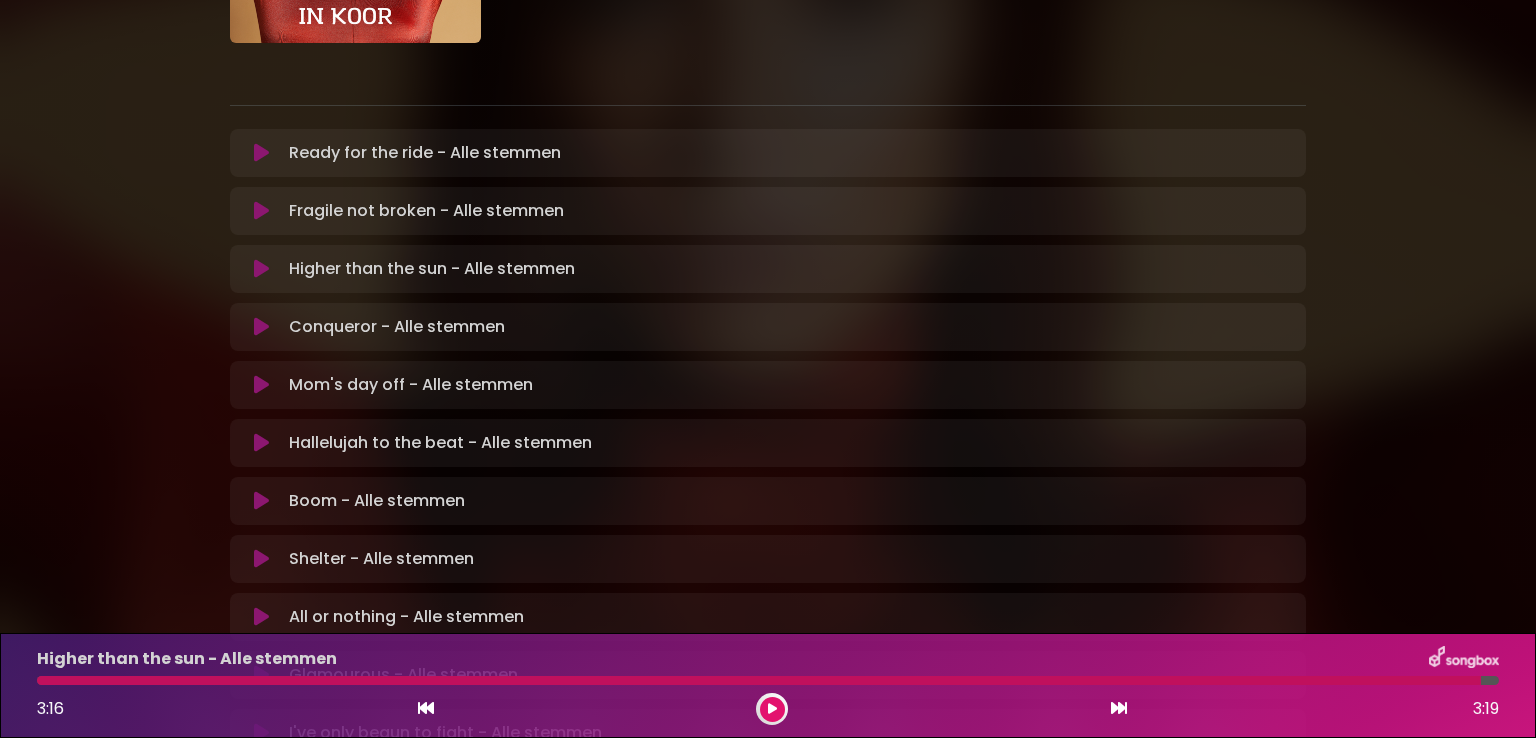 click at bounding box center (261, 443) 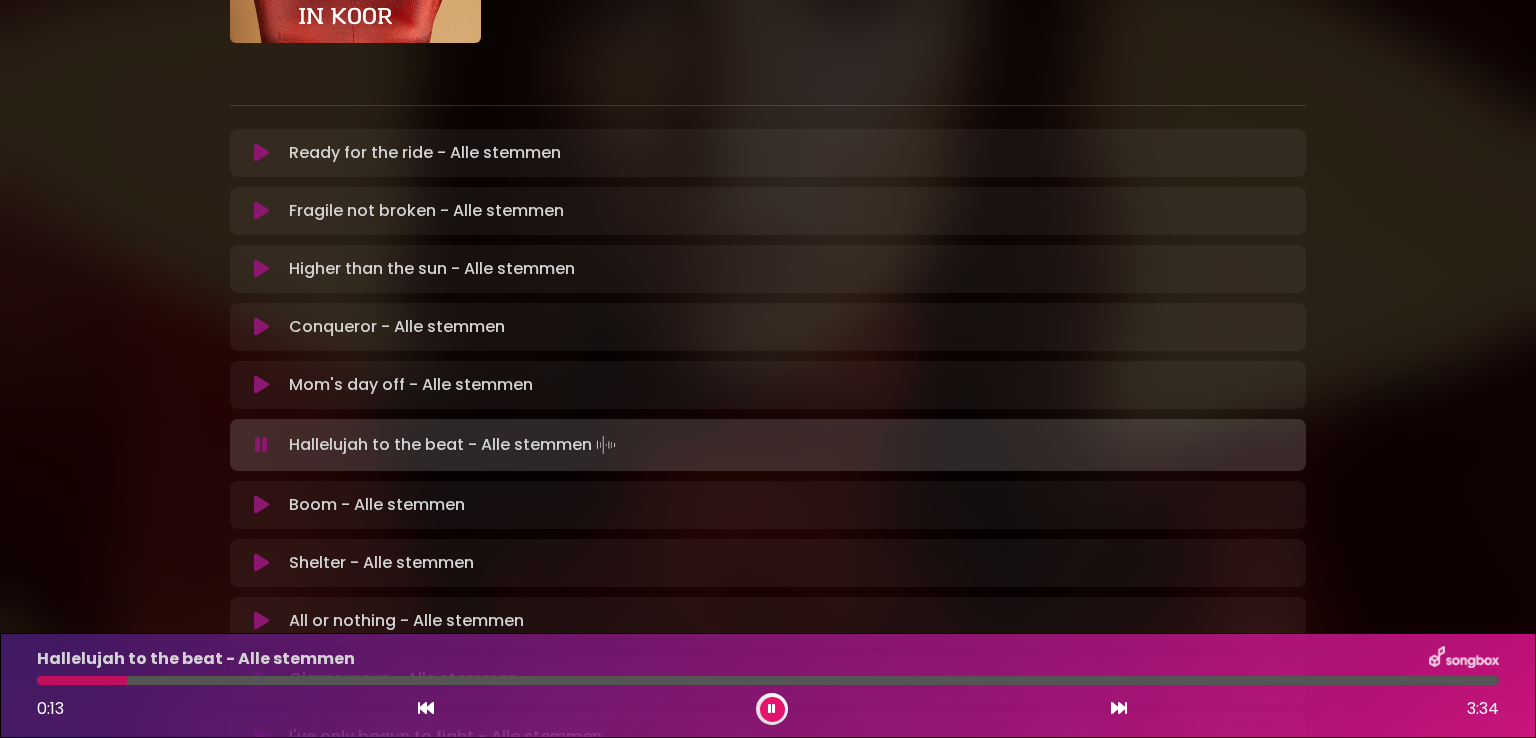 click at bounding box center [82, 680] 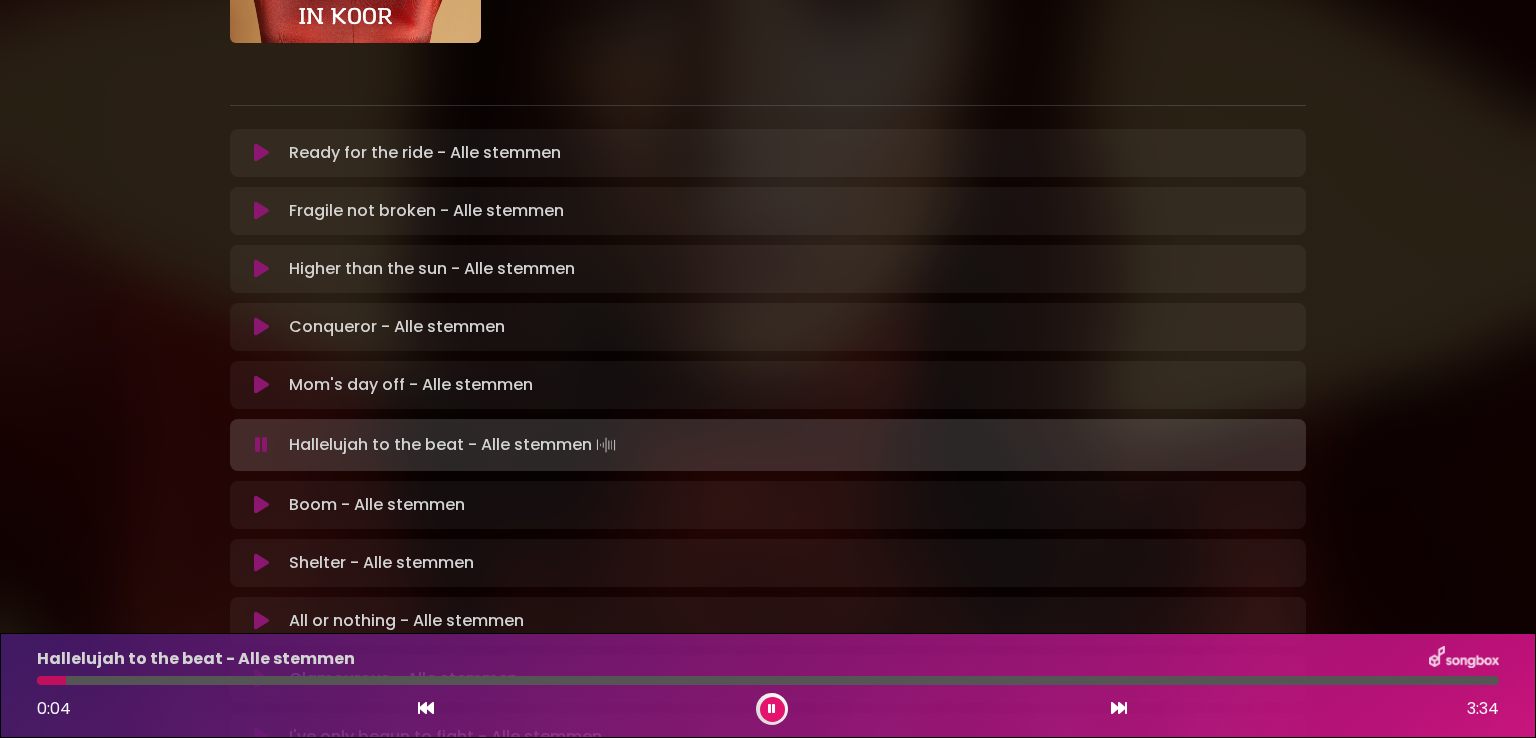 click at bounding box center (51, 680) 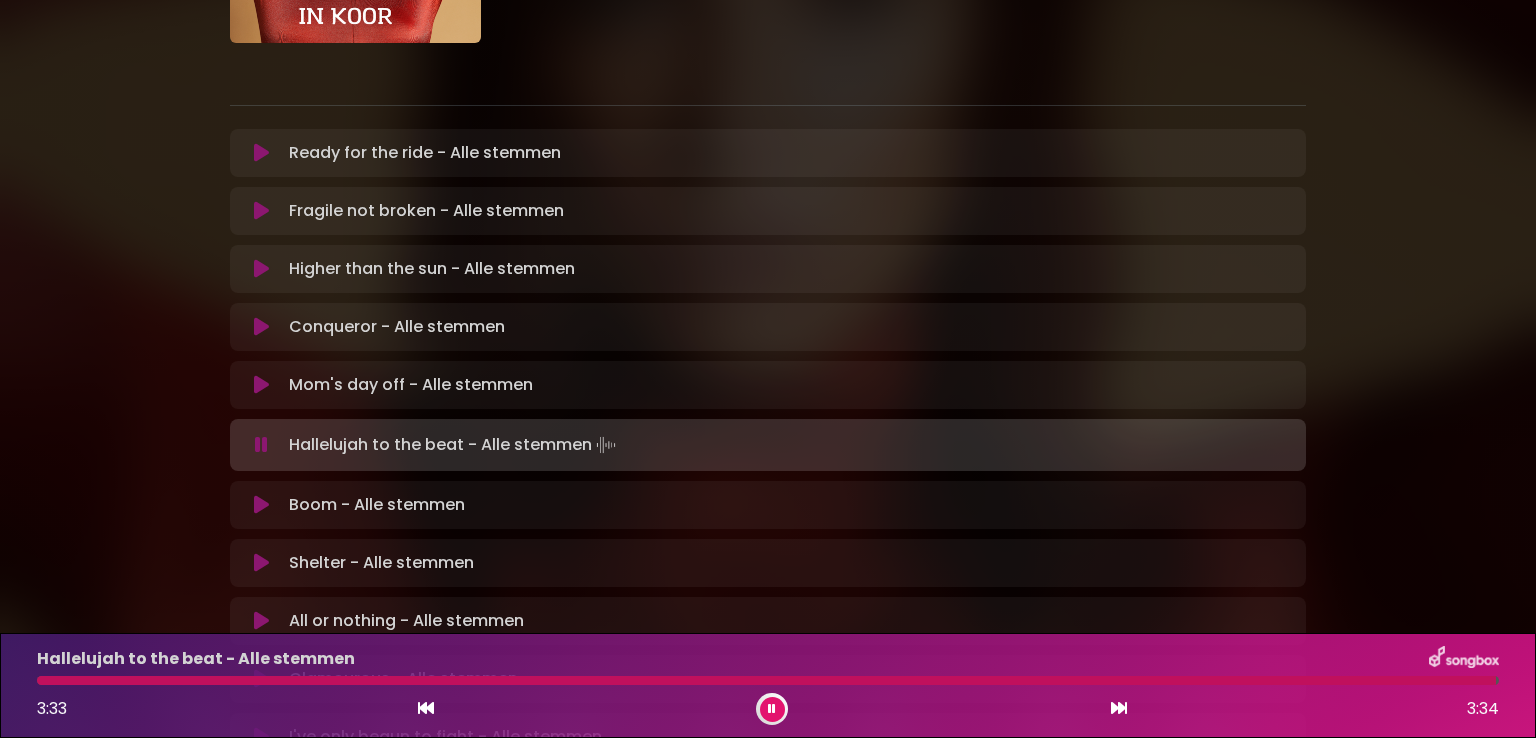 click at bounding box center [772, 709] 